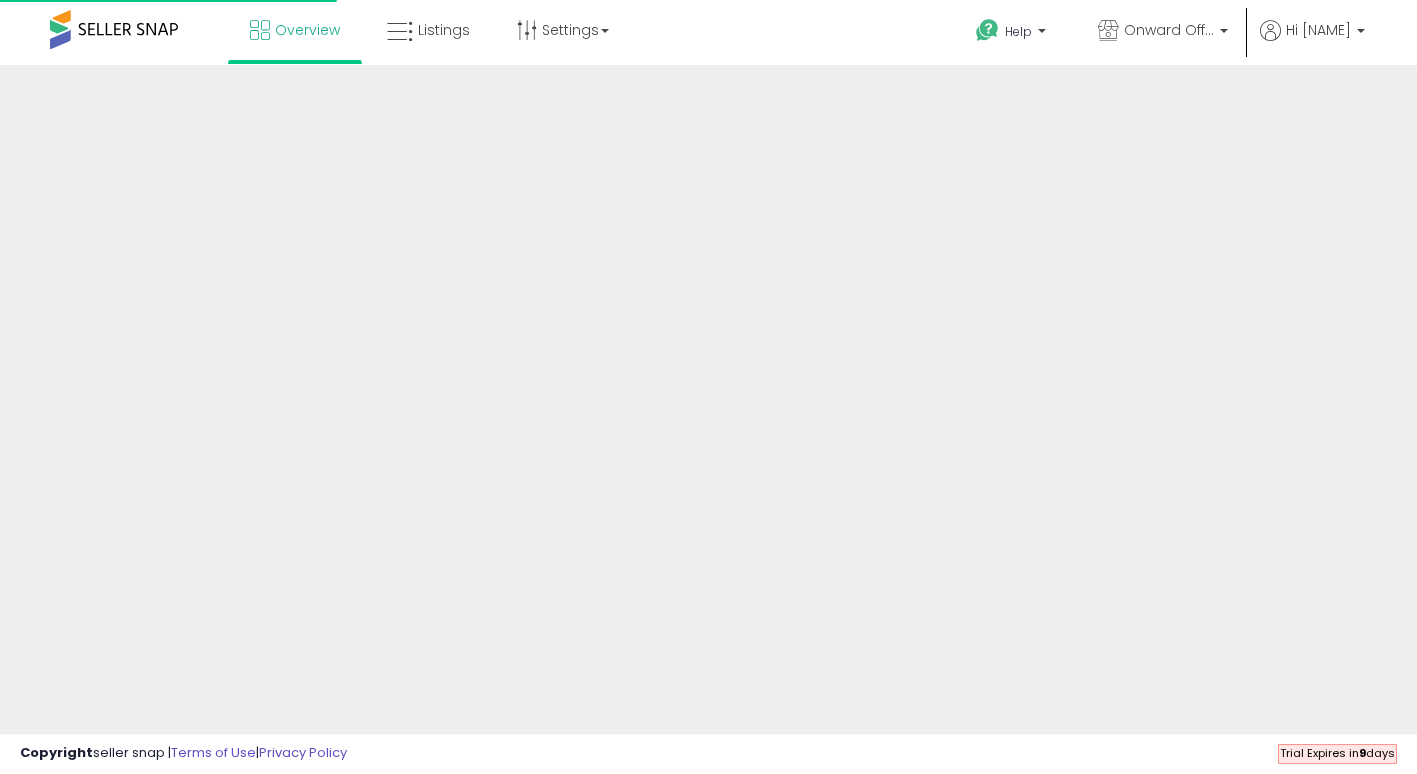 scroll, scrollTop: 0, scrollLeft: 0, axis: both 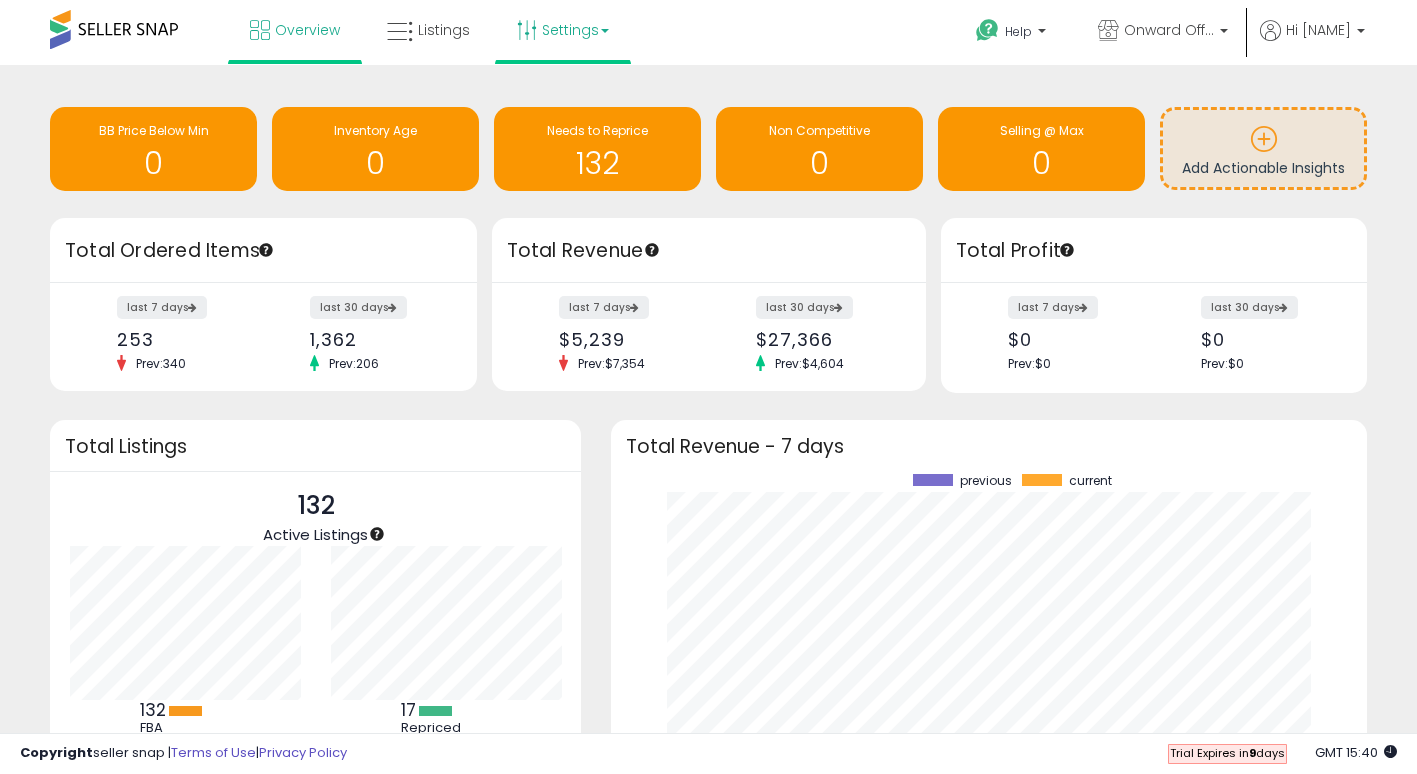 click on "Settings" at bounding box center [563, 30] 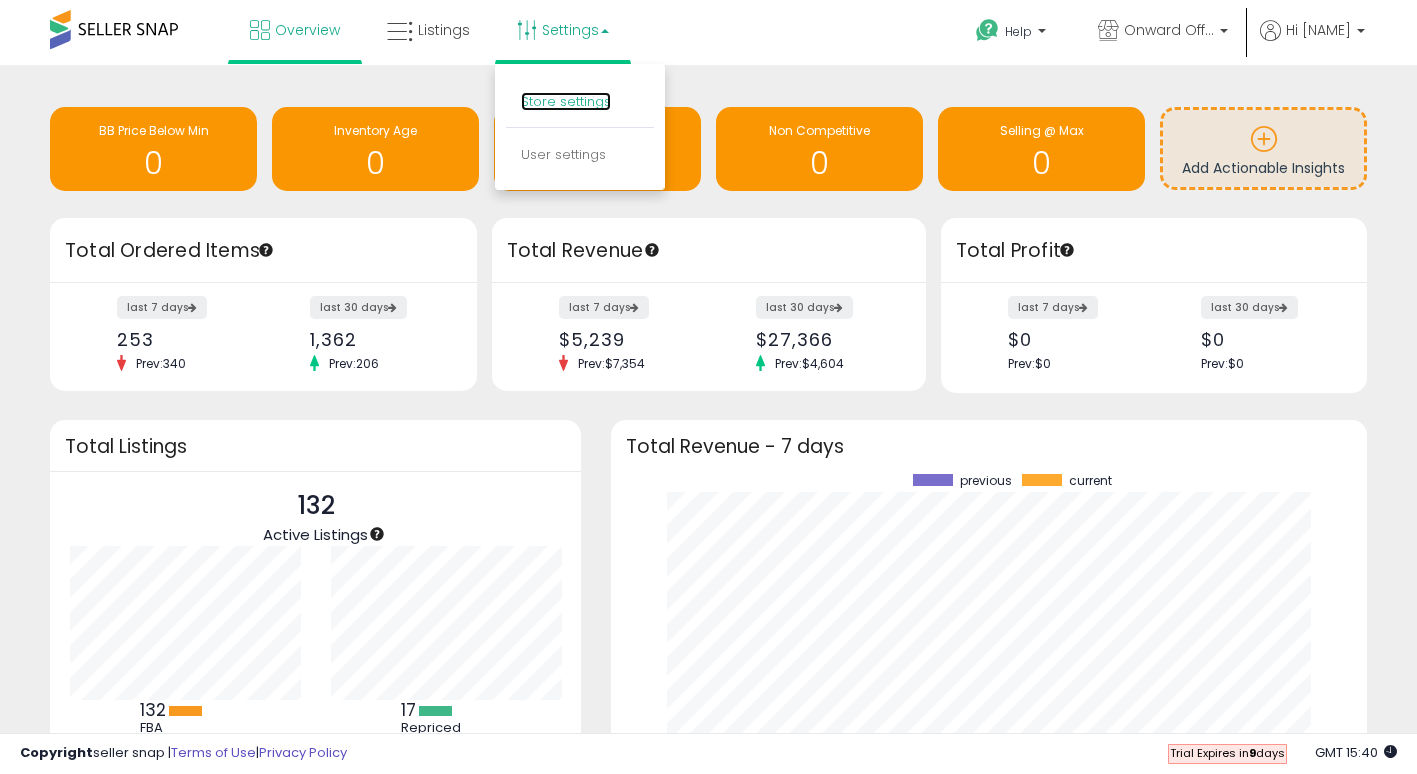 click on "Store
settings" at bounding box center (566, 101) 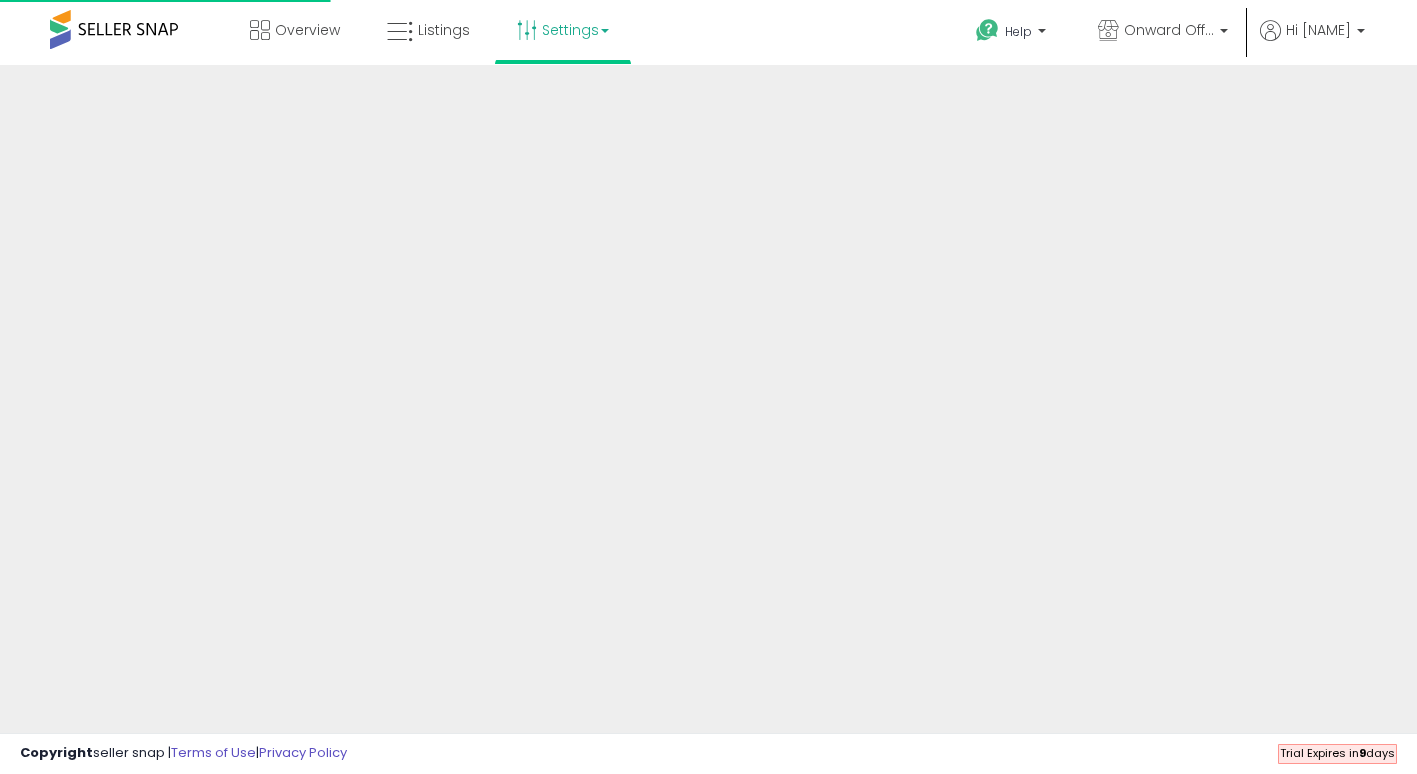 scroll, scrollTop: 0, scrollLeft: 0, axis: both 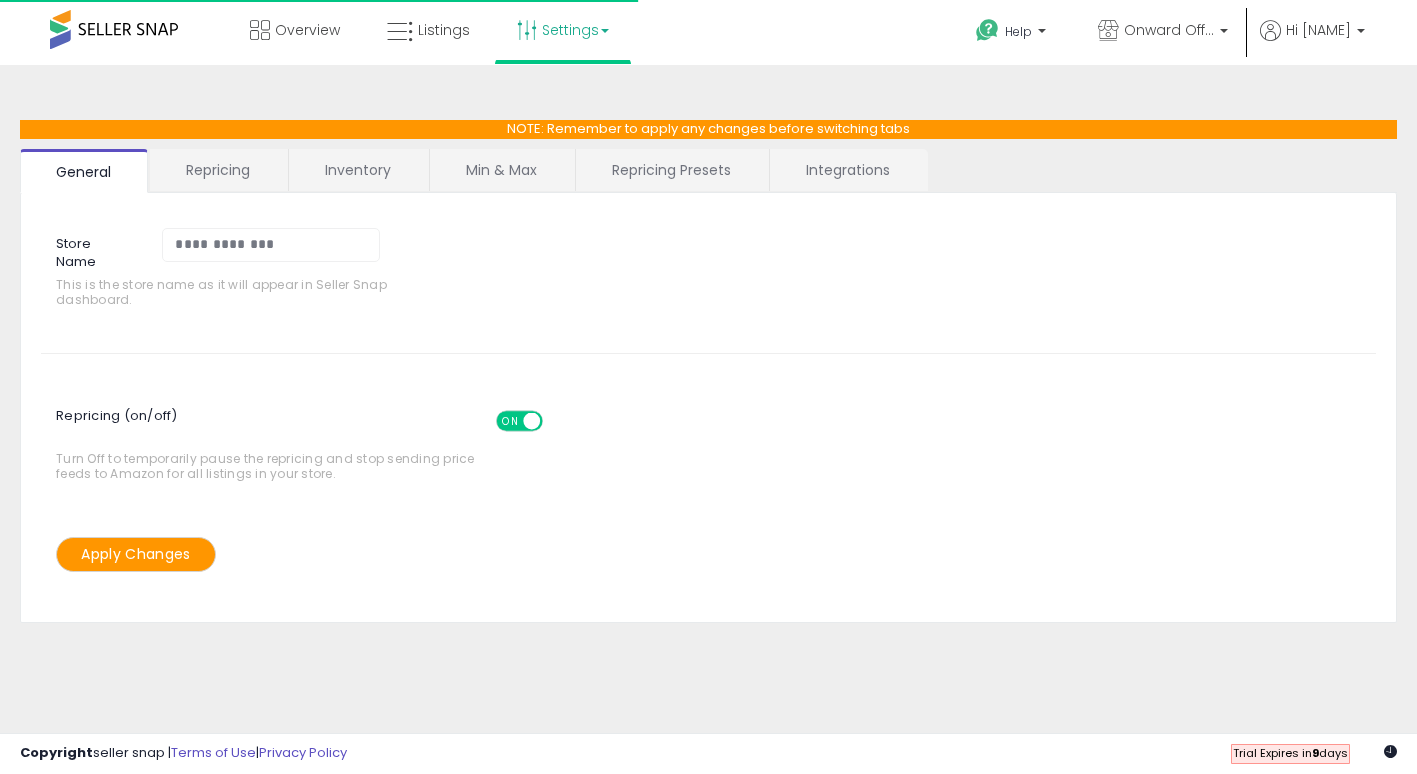 select on "******" 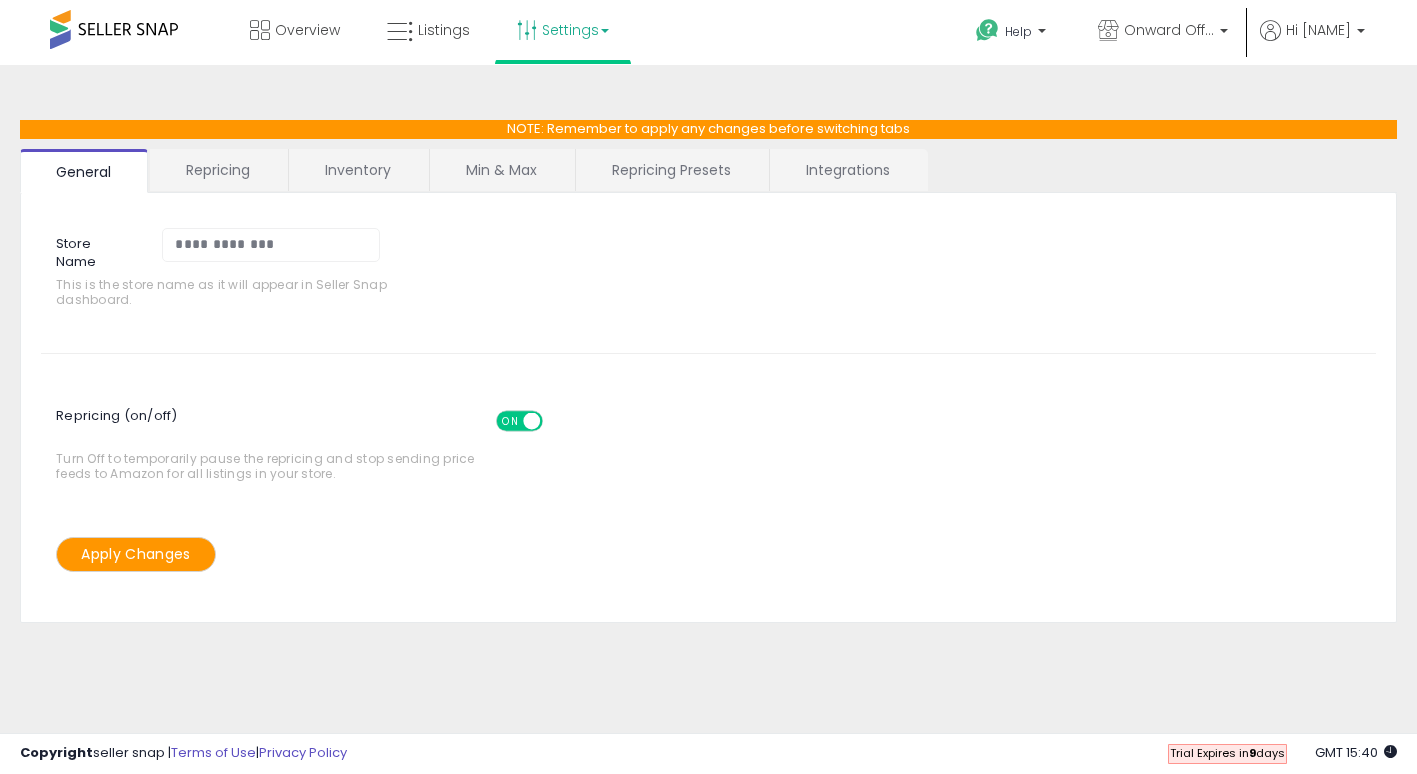 click on "Repricing Presets" at bounding box center [671, 170] 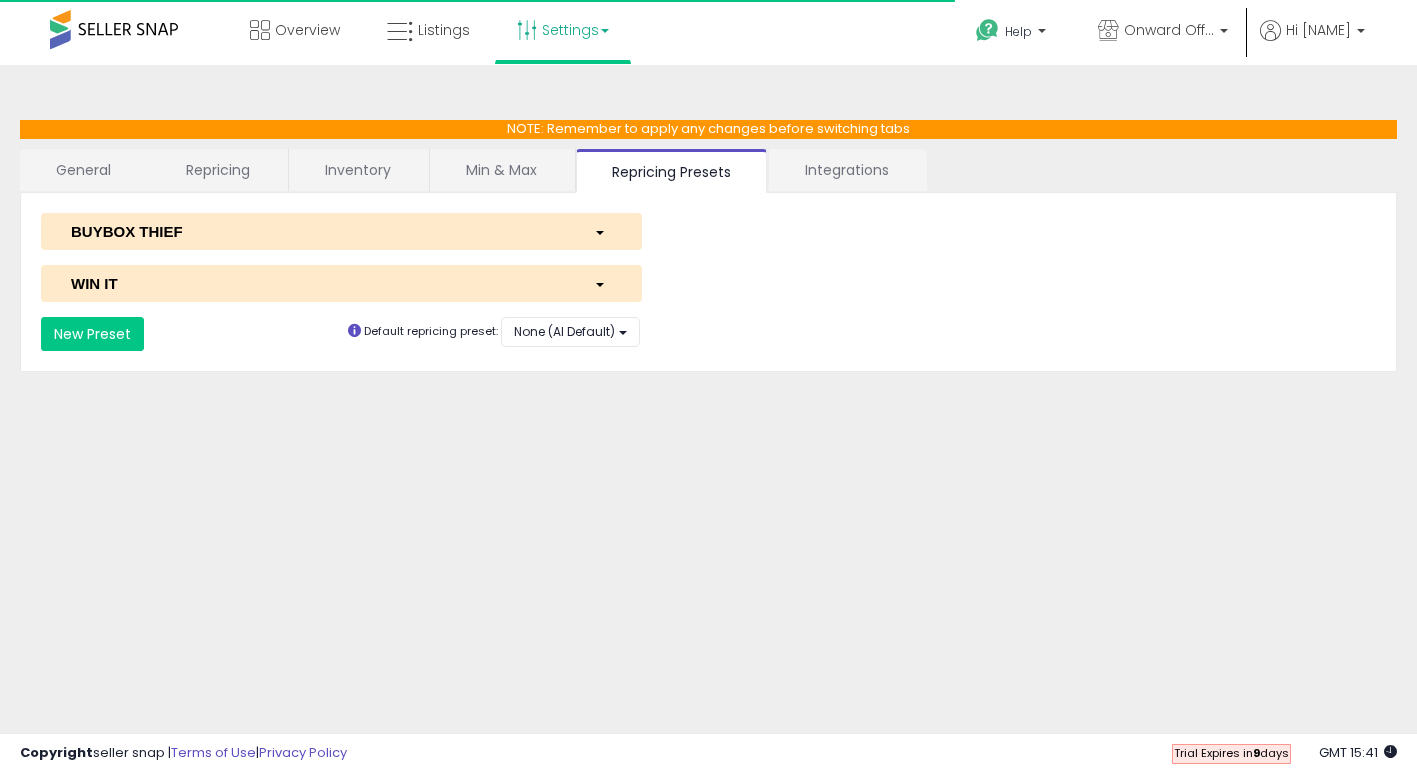 click on "WIN IT" at bounding box center [317, 283] 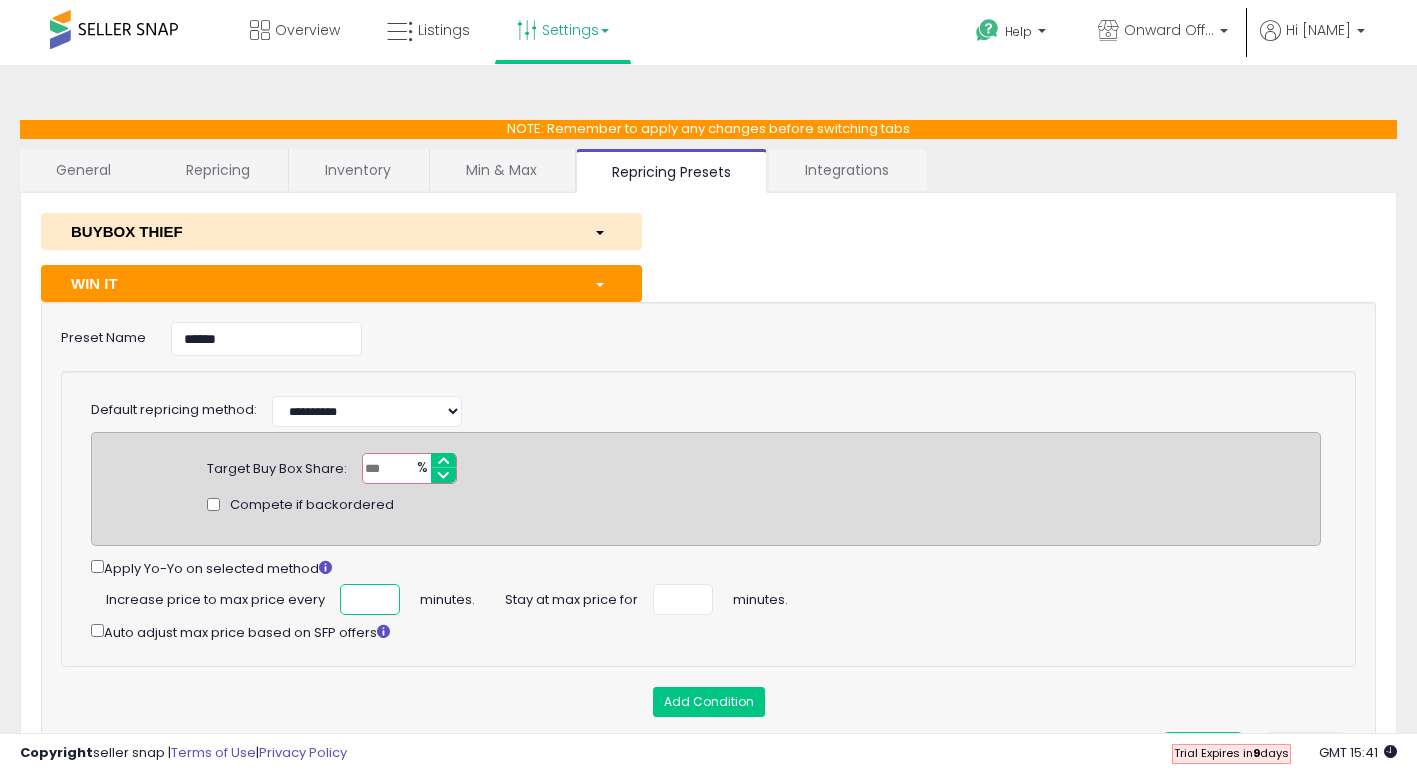 click on "**" at bounding box center [370, 599] 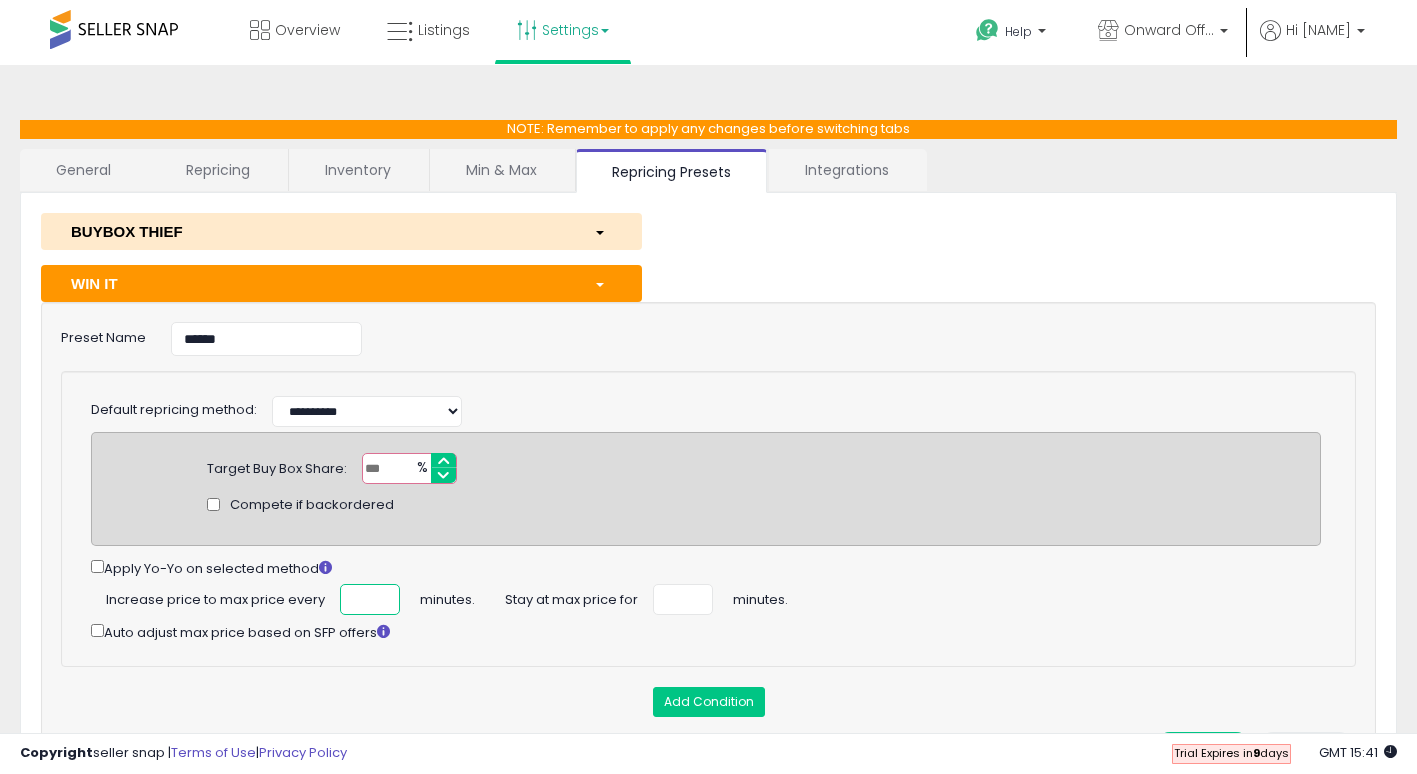 type on "**" 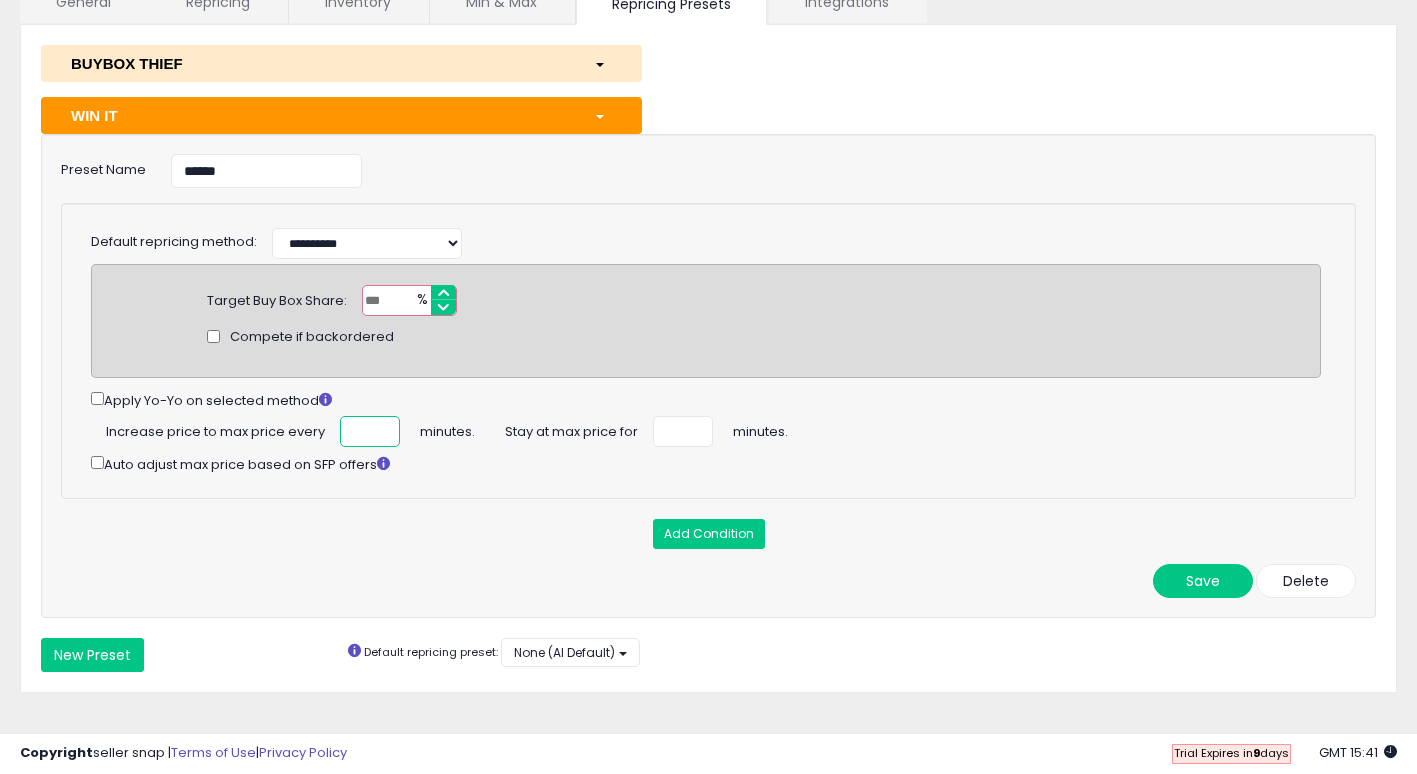 scroll, scrollTop: 169, scrollLeft: 0, axis: vertical 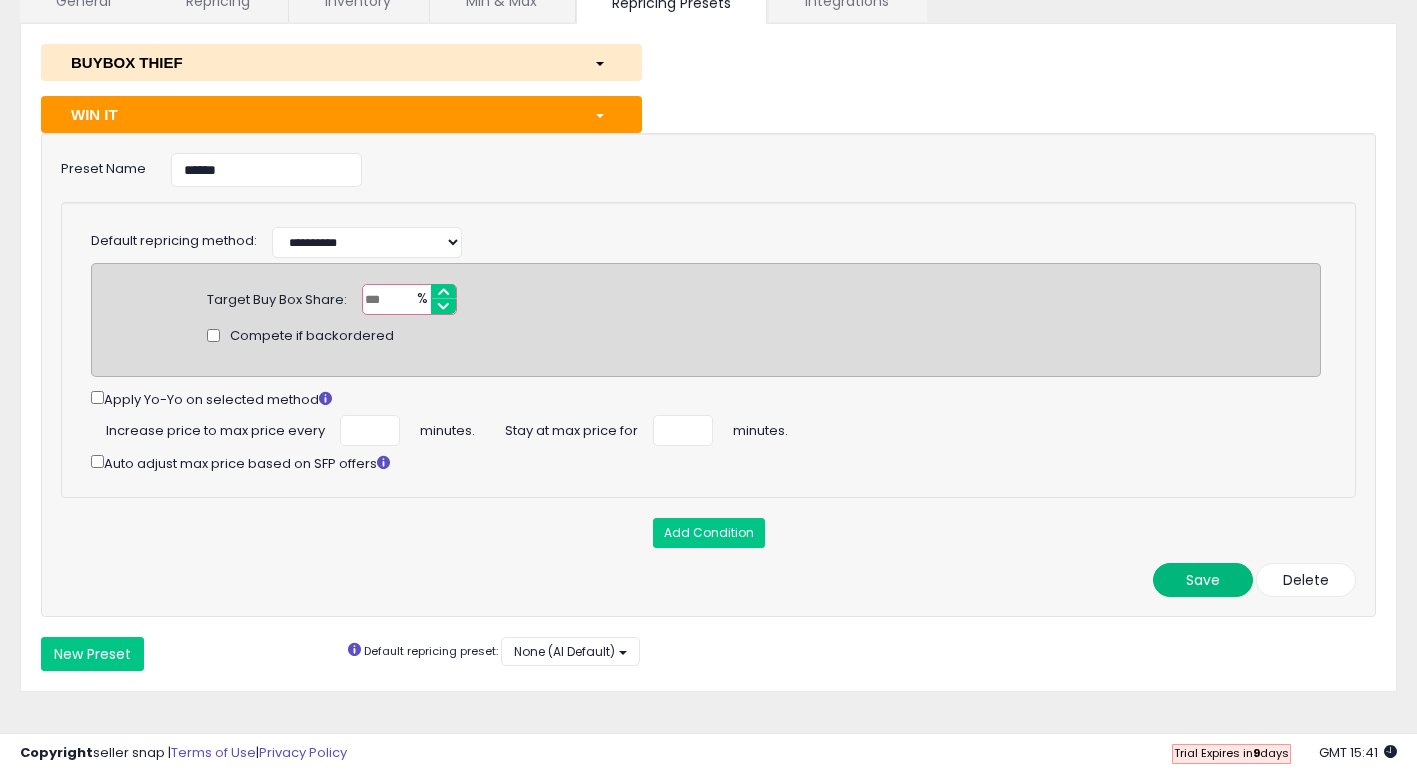 click on "Save" at bounding box center [1203, 580] 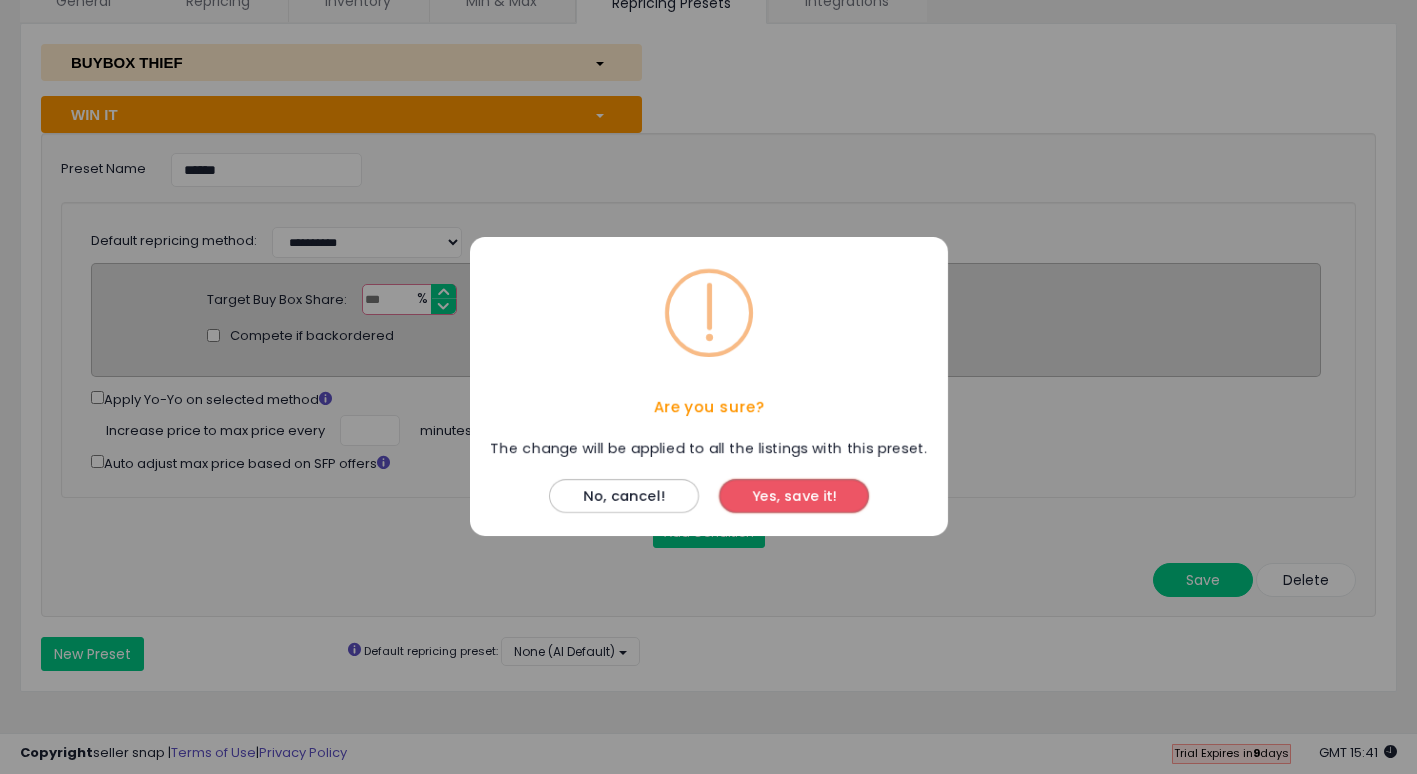 click on "Yes, save it!" at bounding box center [794, 497] 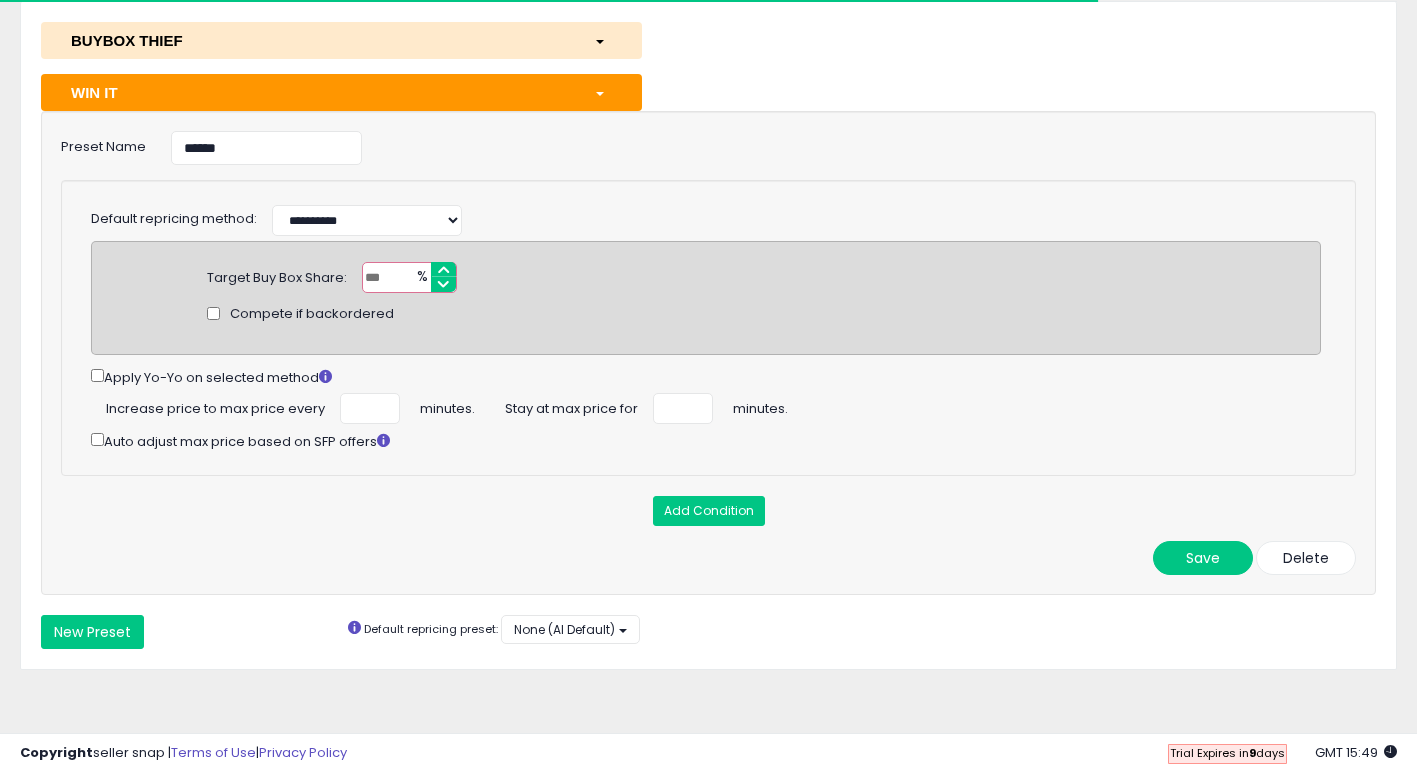 scroll, scrollTop: 0, scrollLeft: 0, axis: both 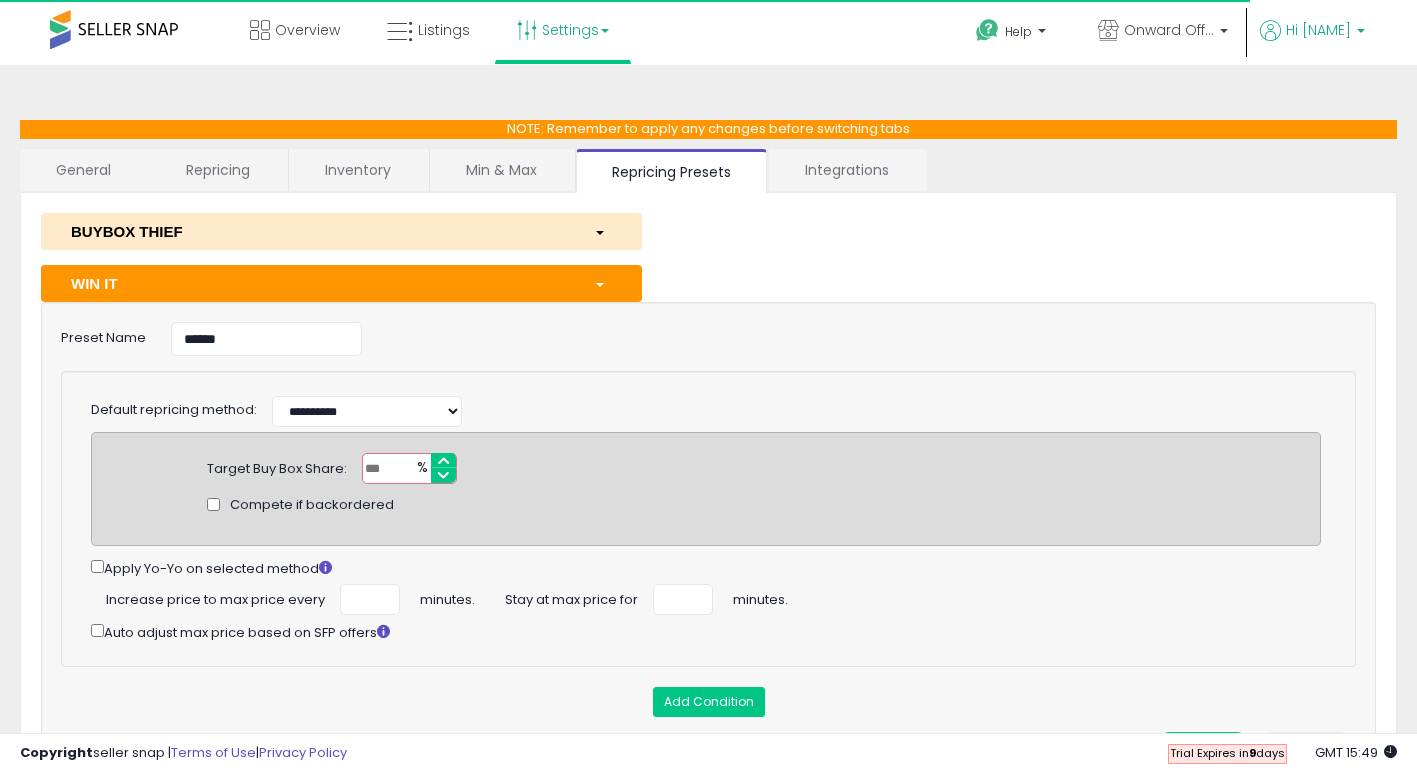 click on "Hi [NAME]" at bounding box center (1318, 30) 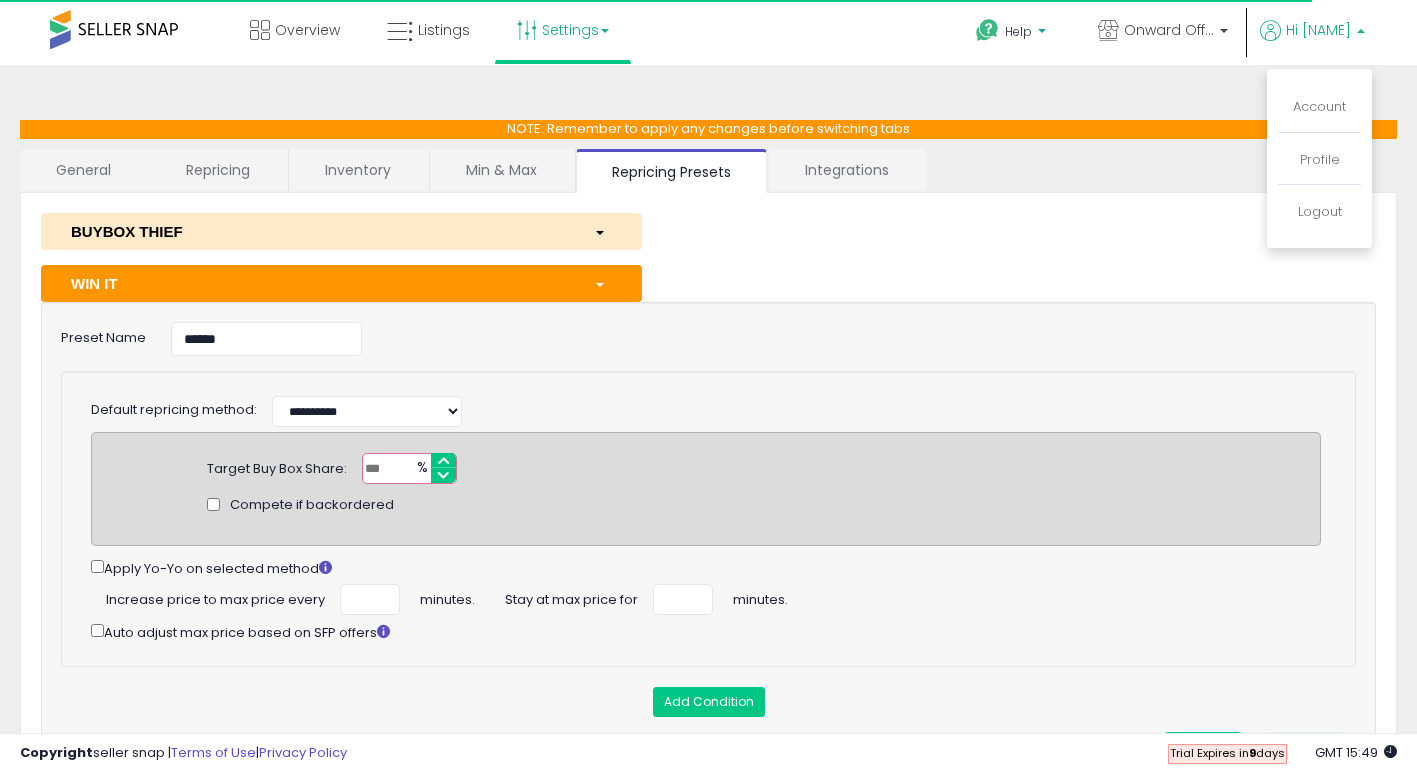 click at bounding box center (987, 30) 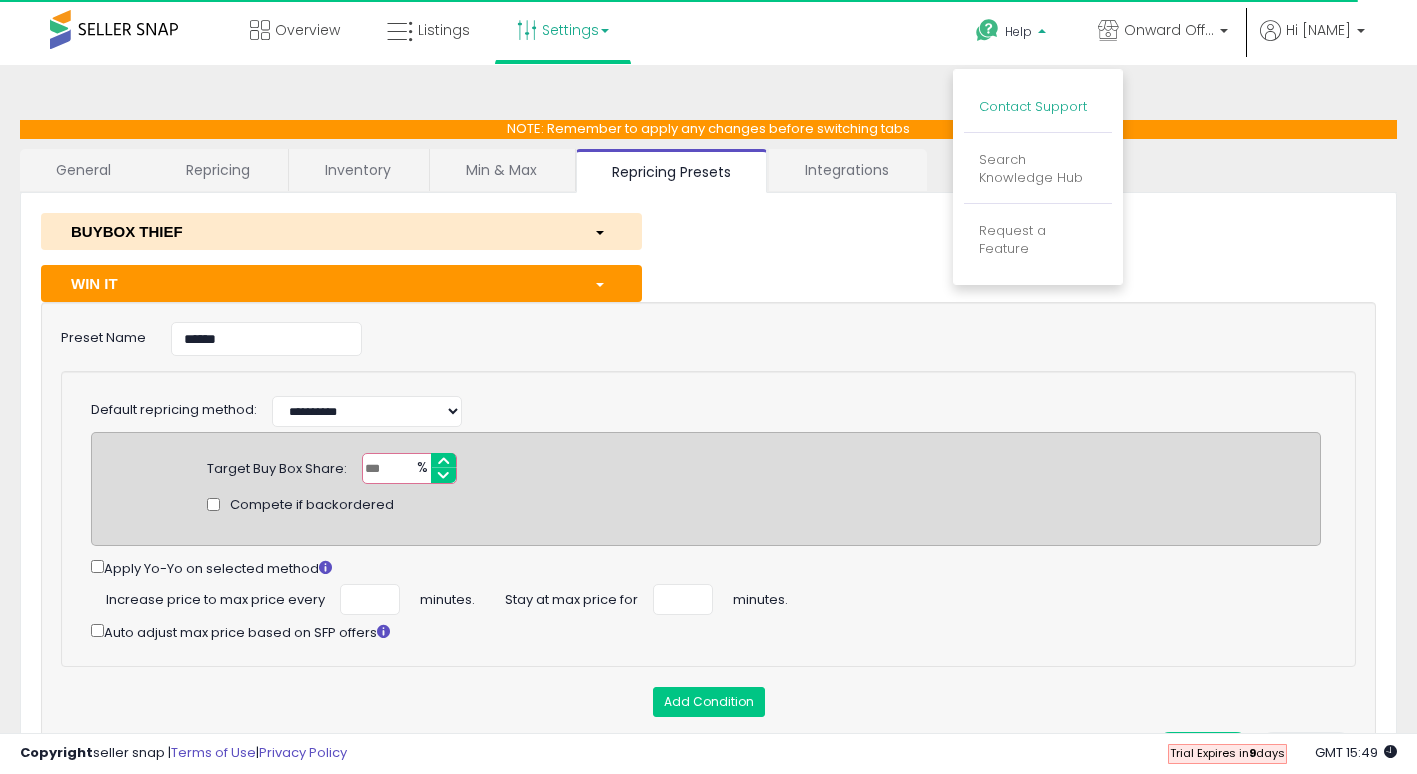 click on "Contact Support" at bounding box center (1033, 106) 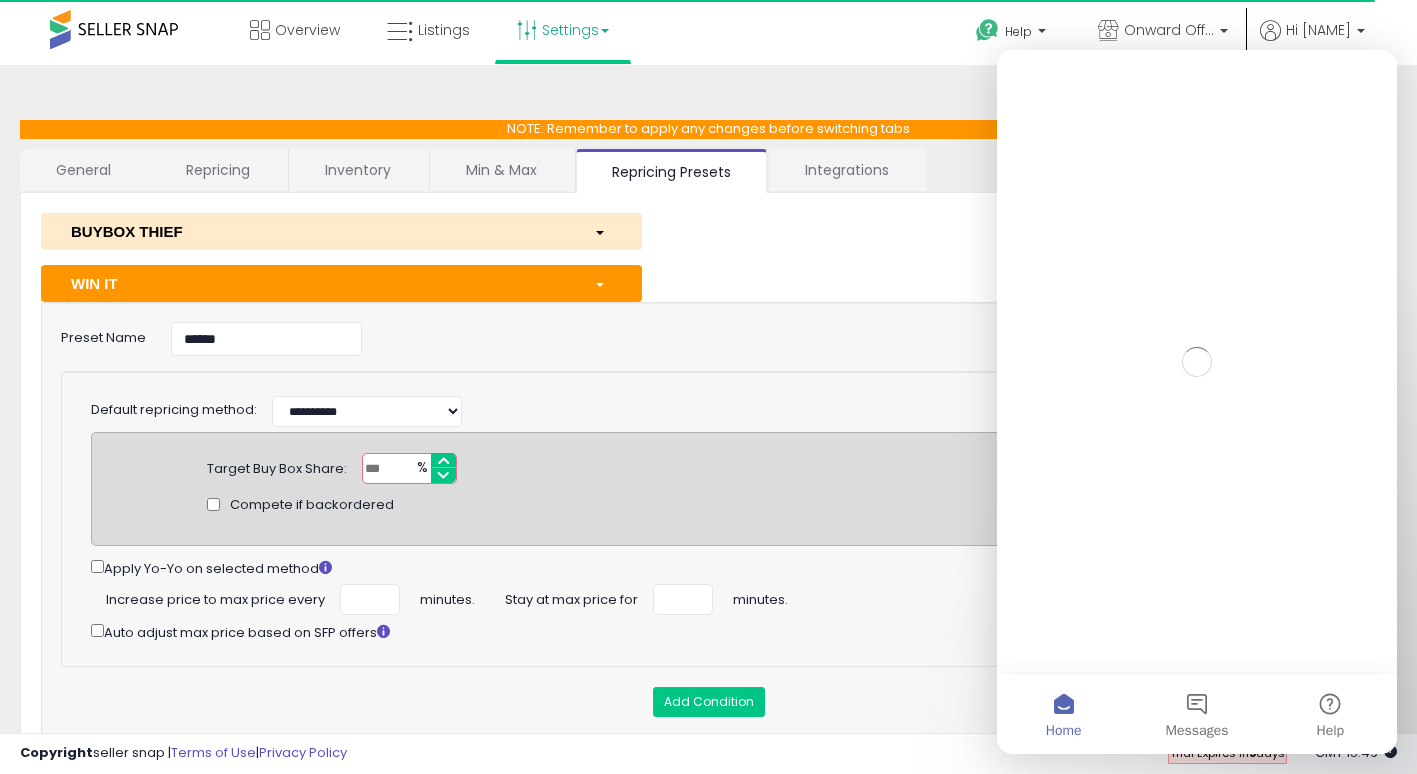 scroll, scrollTop: 0, scrollLeft: 0, axis: both 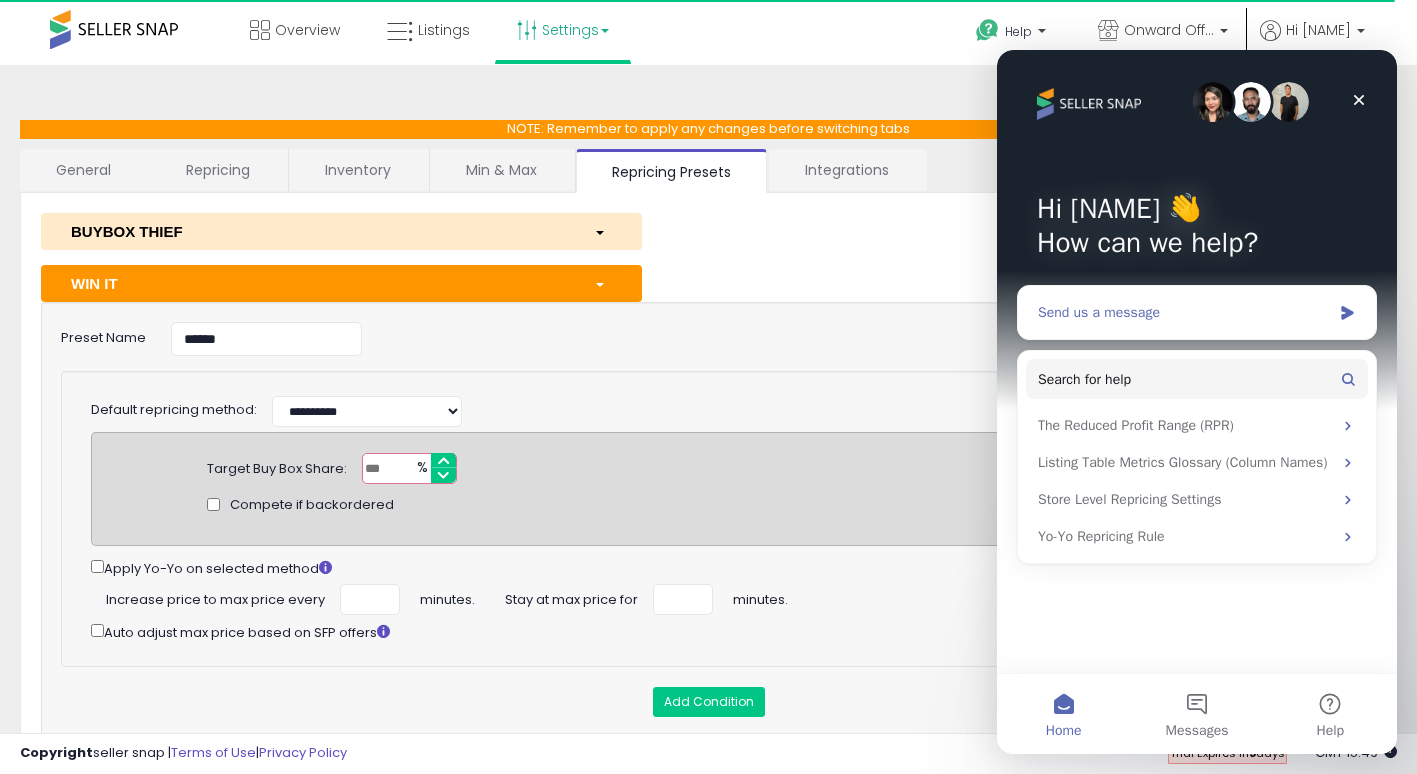 click on "Send us a message" at bounding box center [1184, 312] 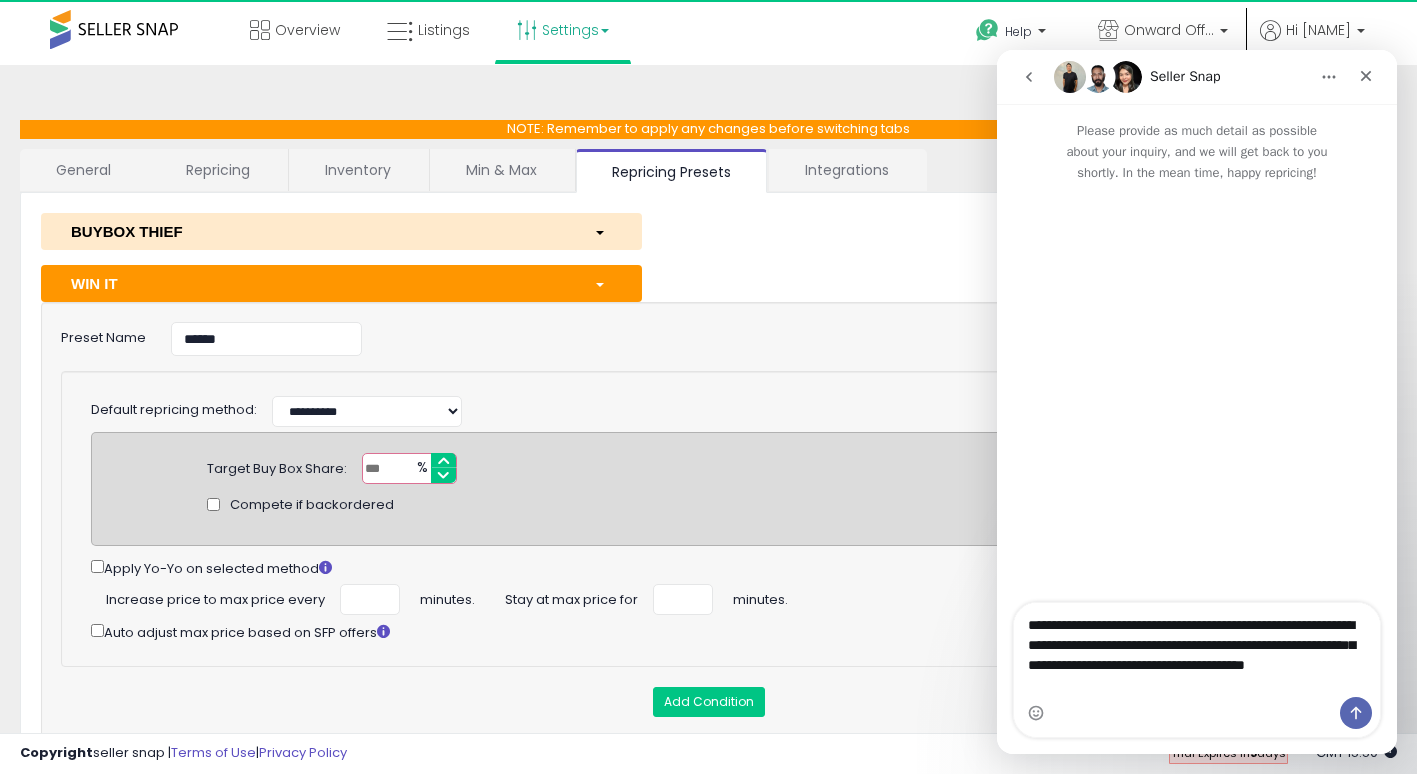 click on "**********" at bounding box center (1197, 650) 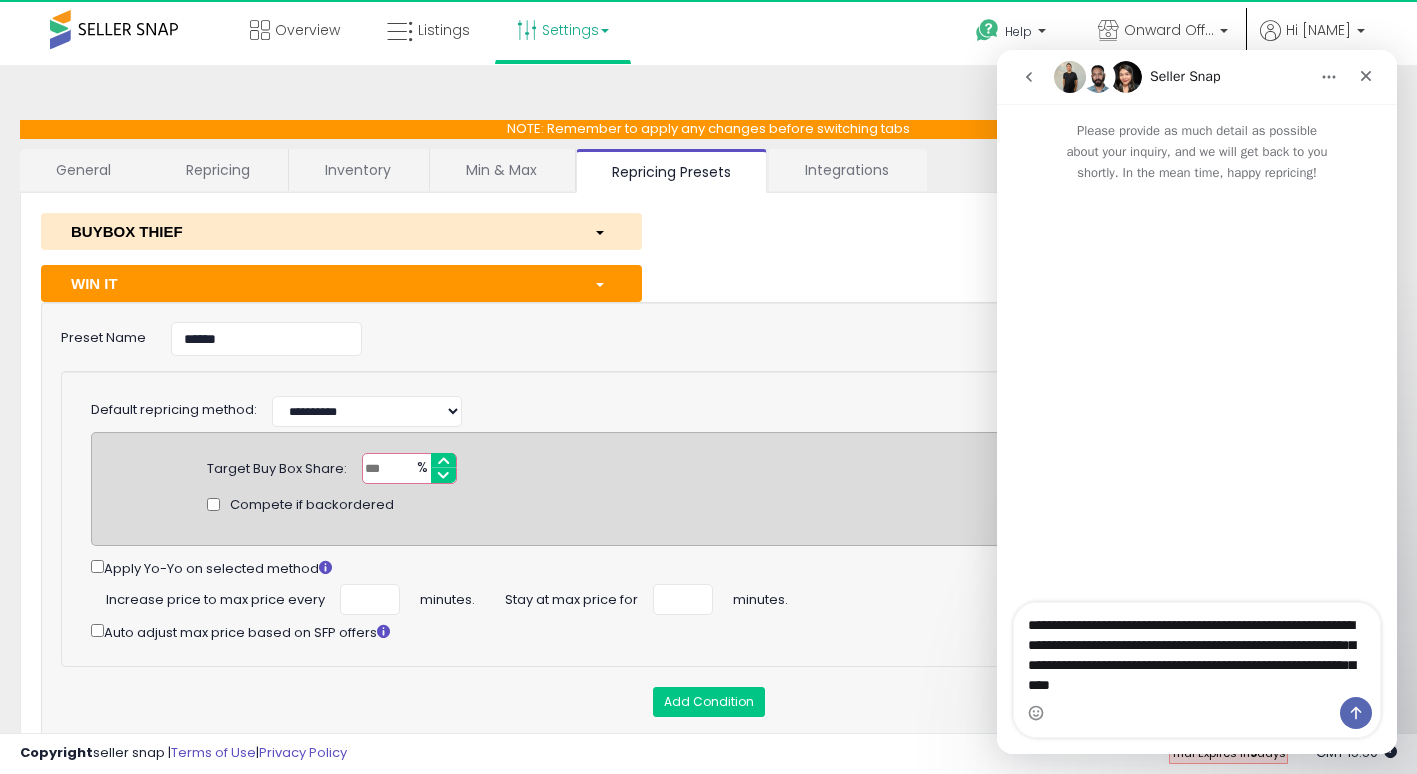 click on "**********" at bounding box center (1197, 650) 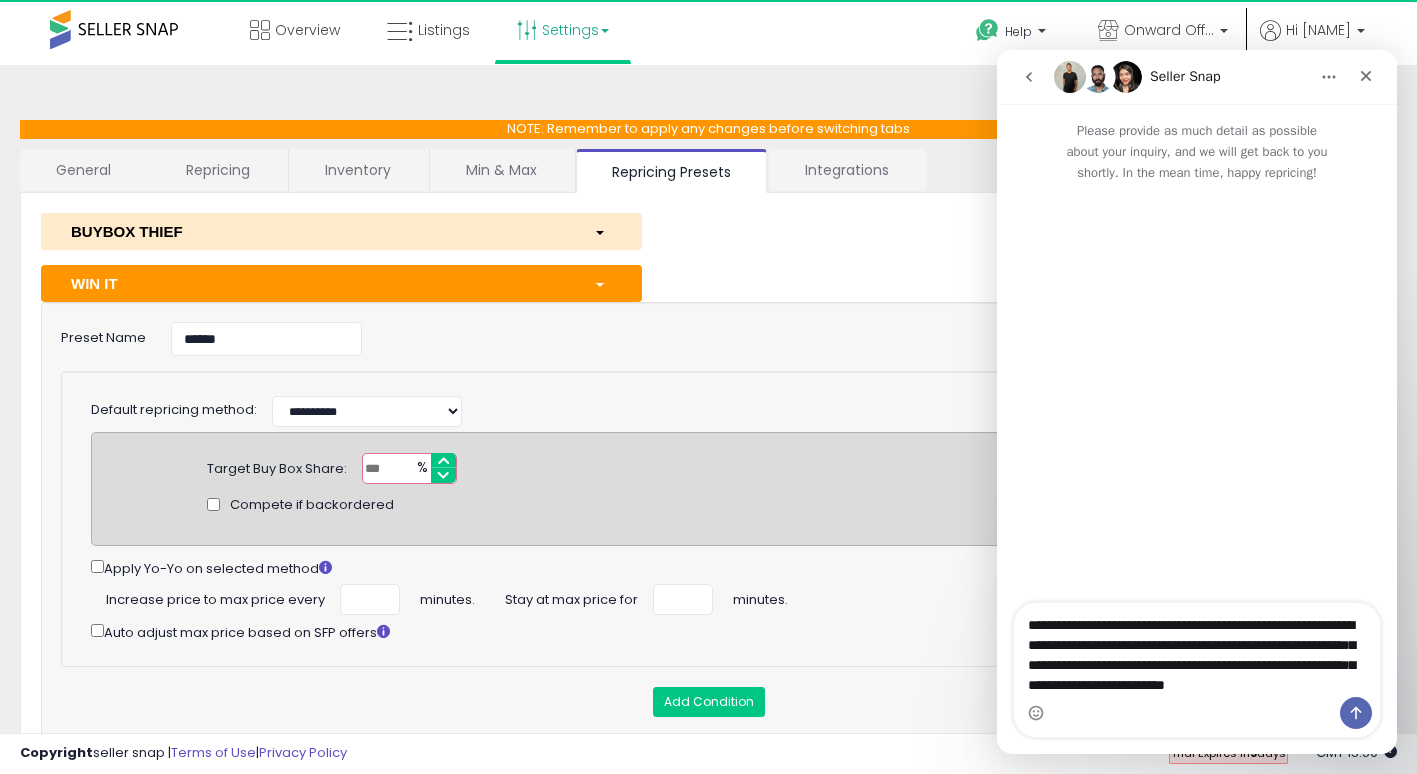 scroll, scrollTop: 0, scrollLeft: 0, axis: both 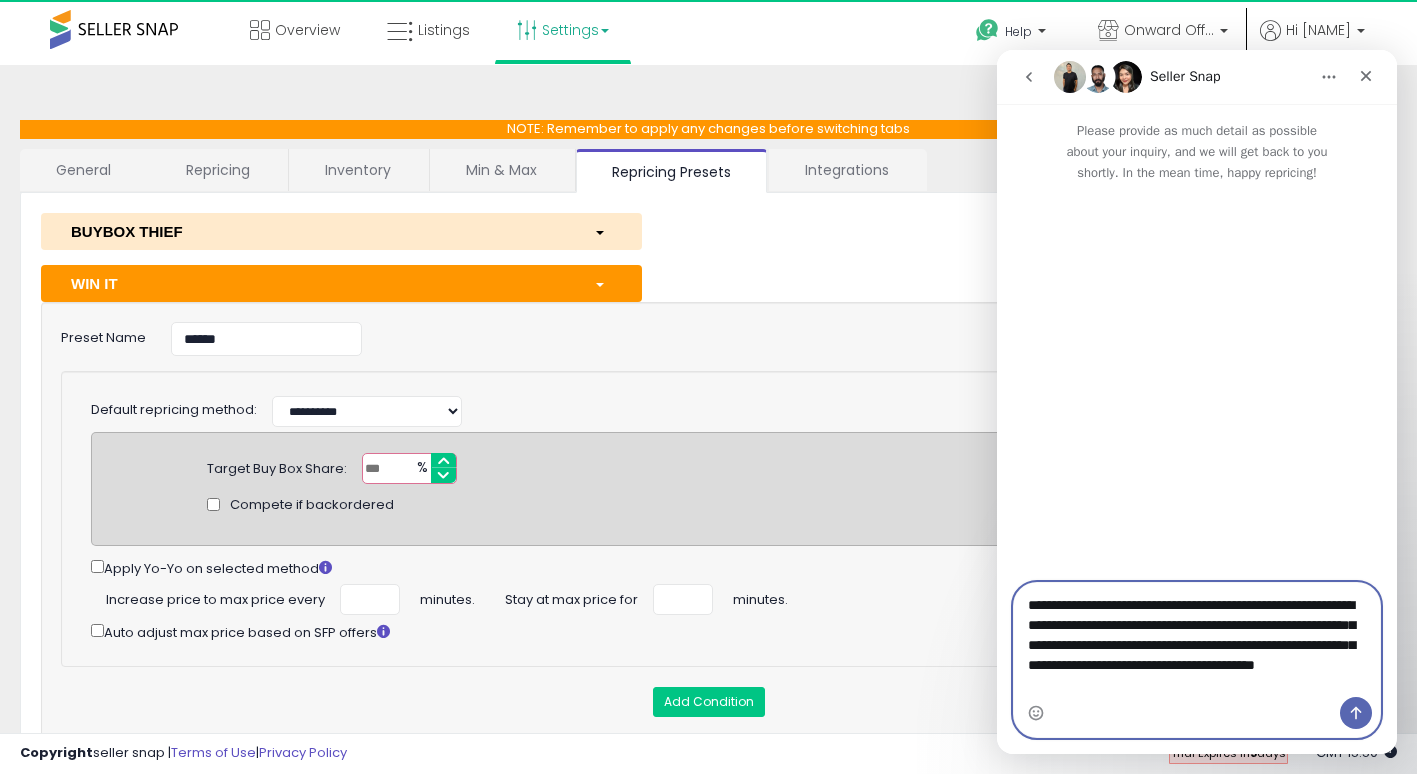 click on "**********" at bounding box center (1197, 640) 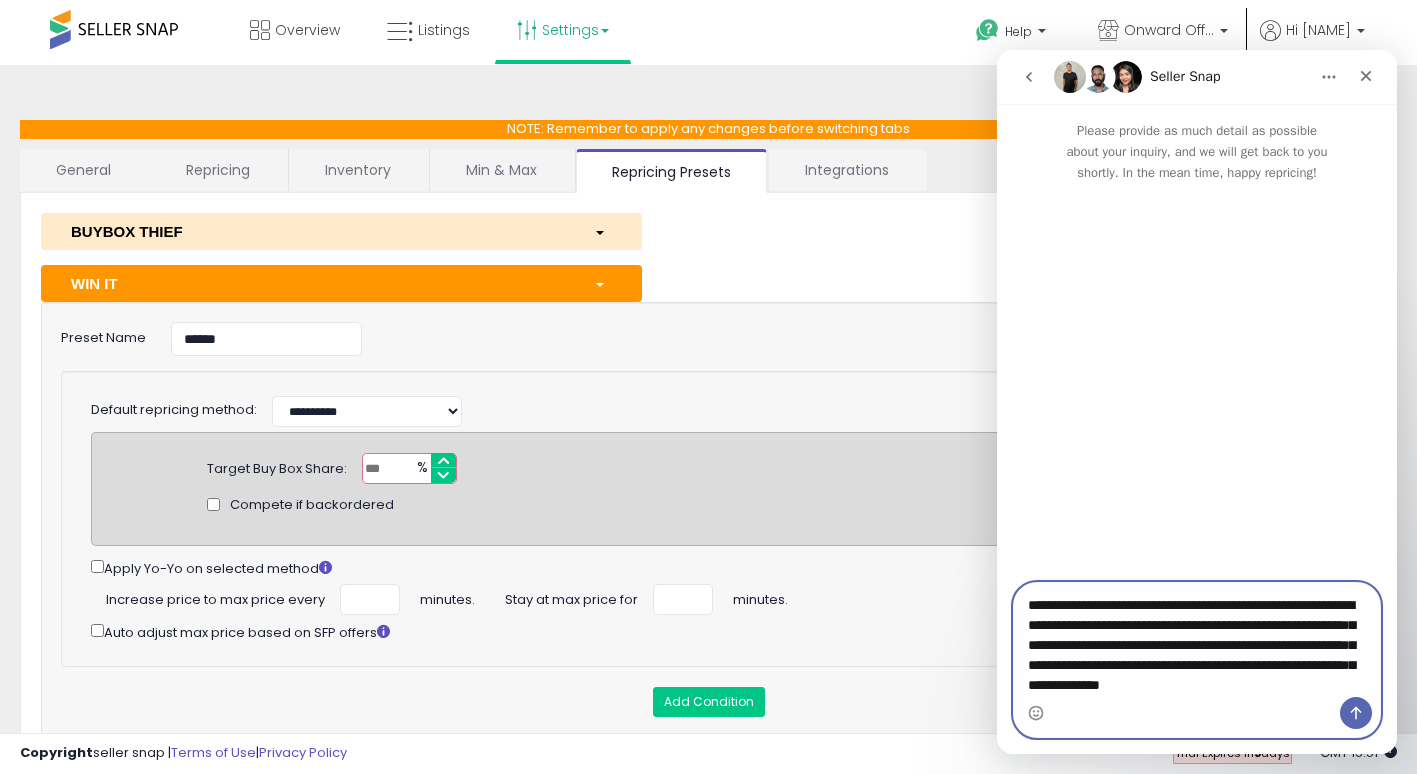 type on "**********" 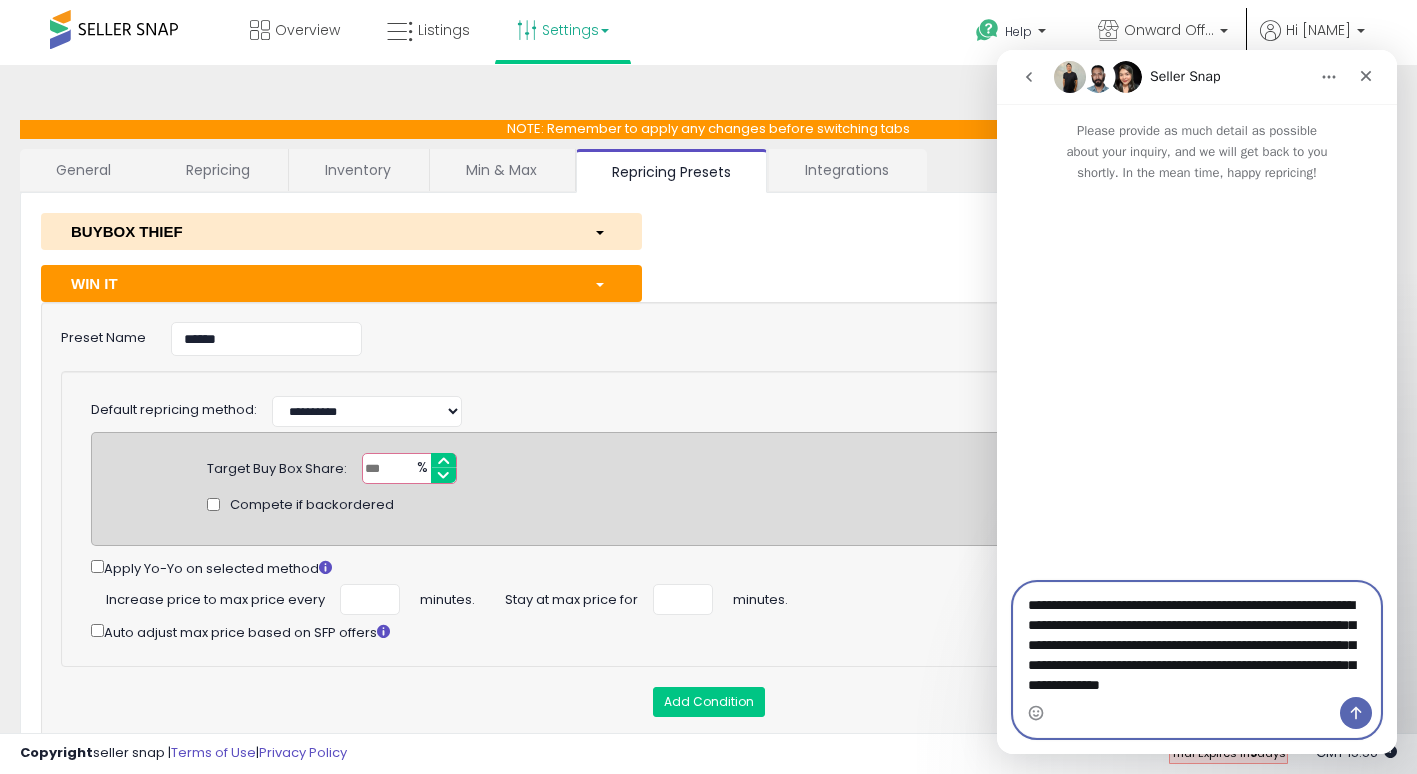 drag, startPoint x: 1332, startPoint y: 686, endPoint x: 959, endPoint y: 537, distance: 401.65906 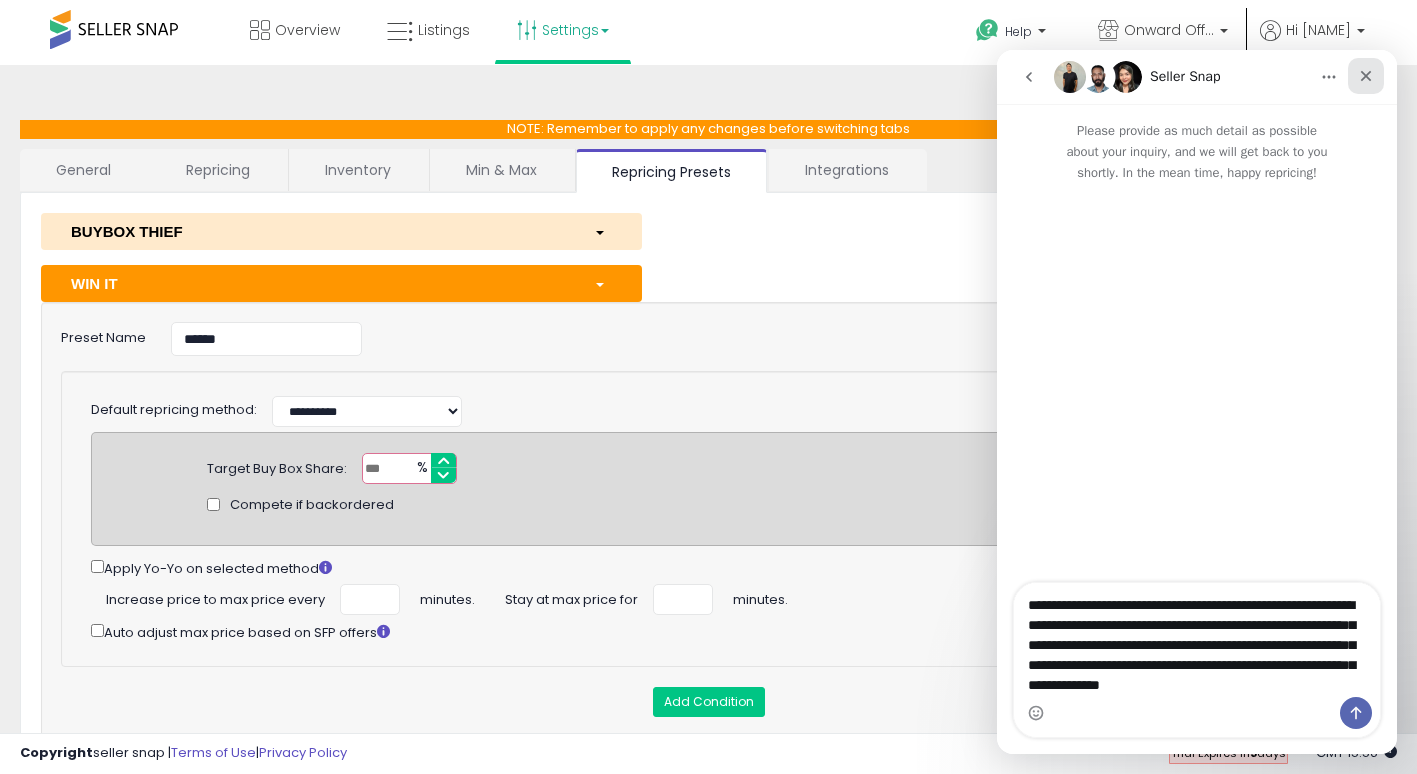 click 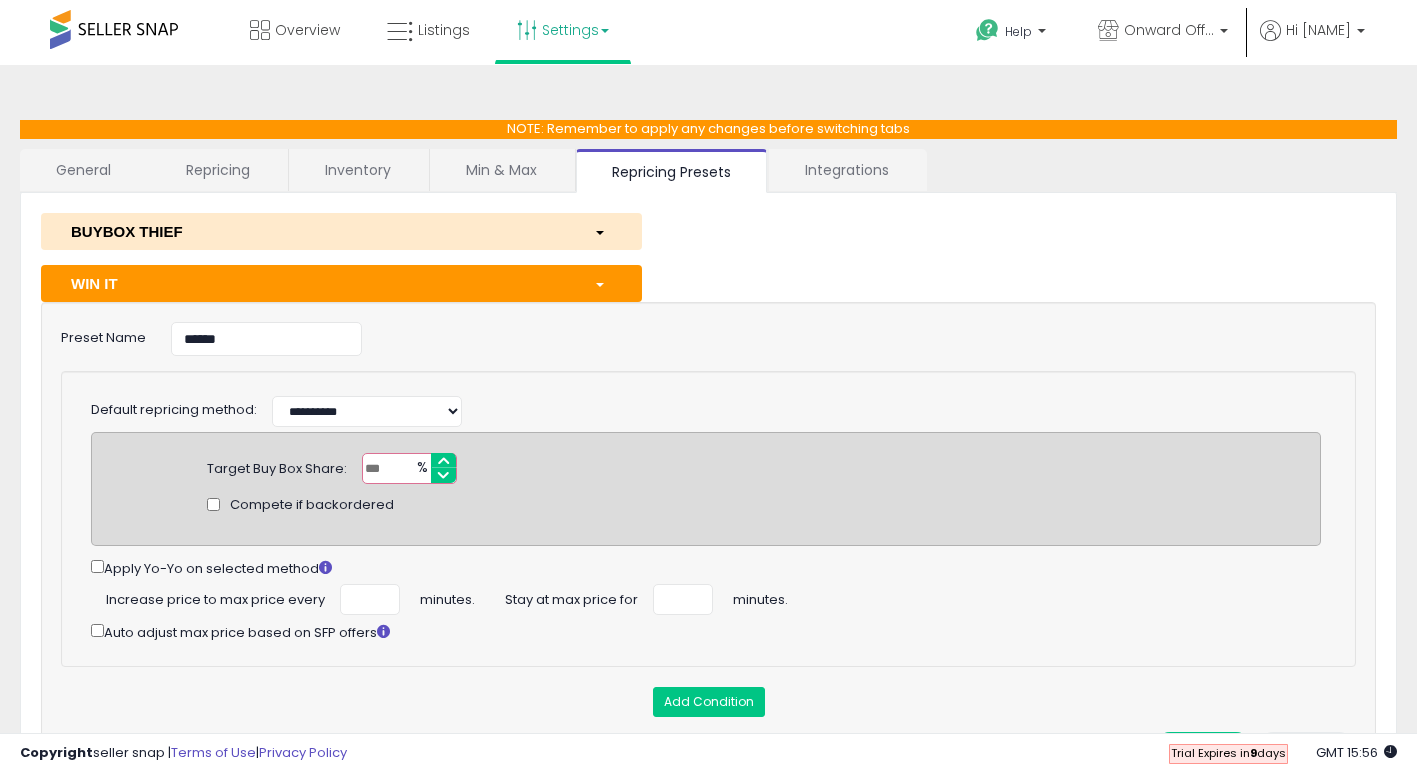 scroll, scrollTop: 0, scrollLeft: 0, axis: both 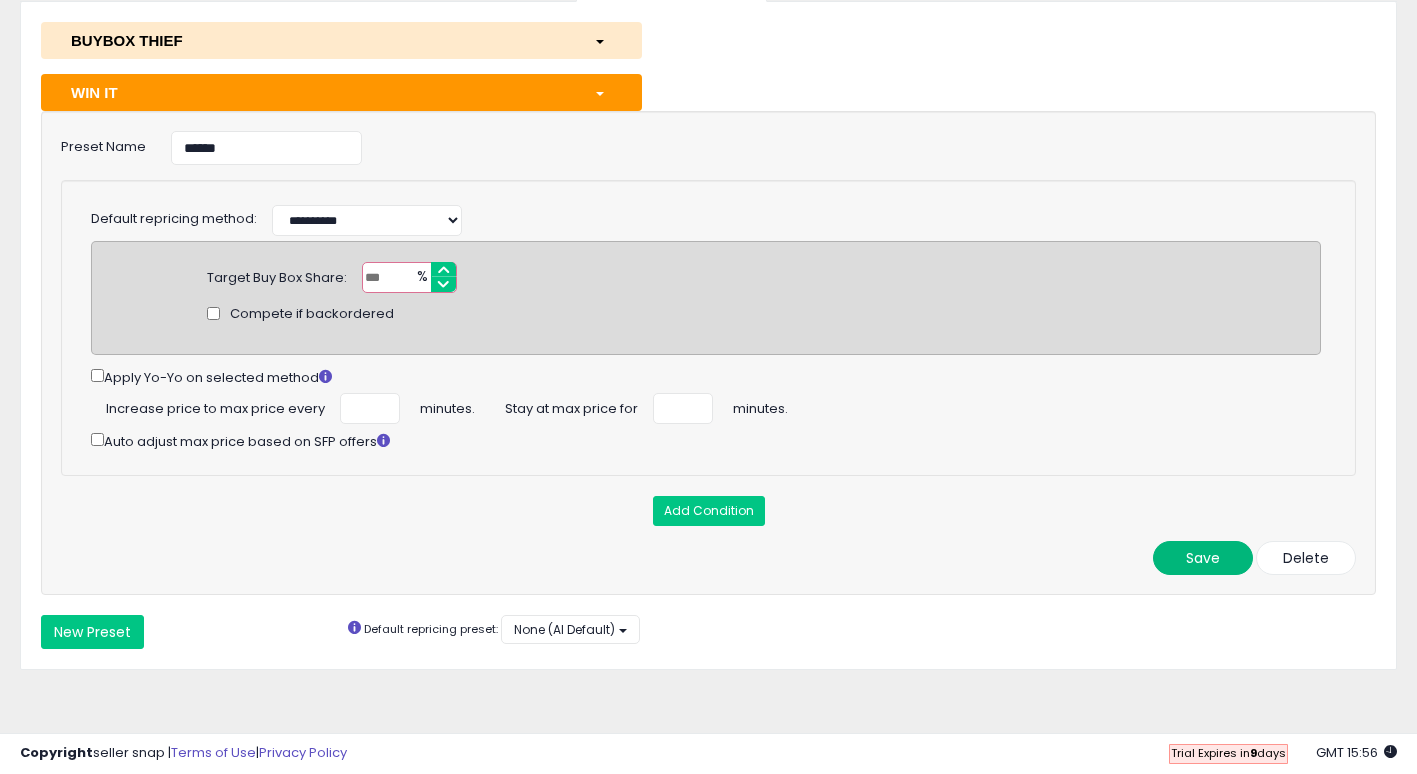 click on "Save" at bounding box center (1203, 558) 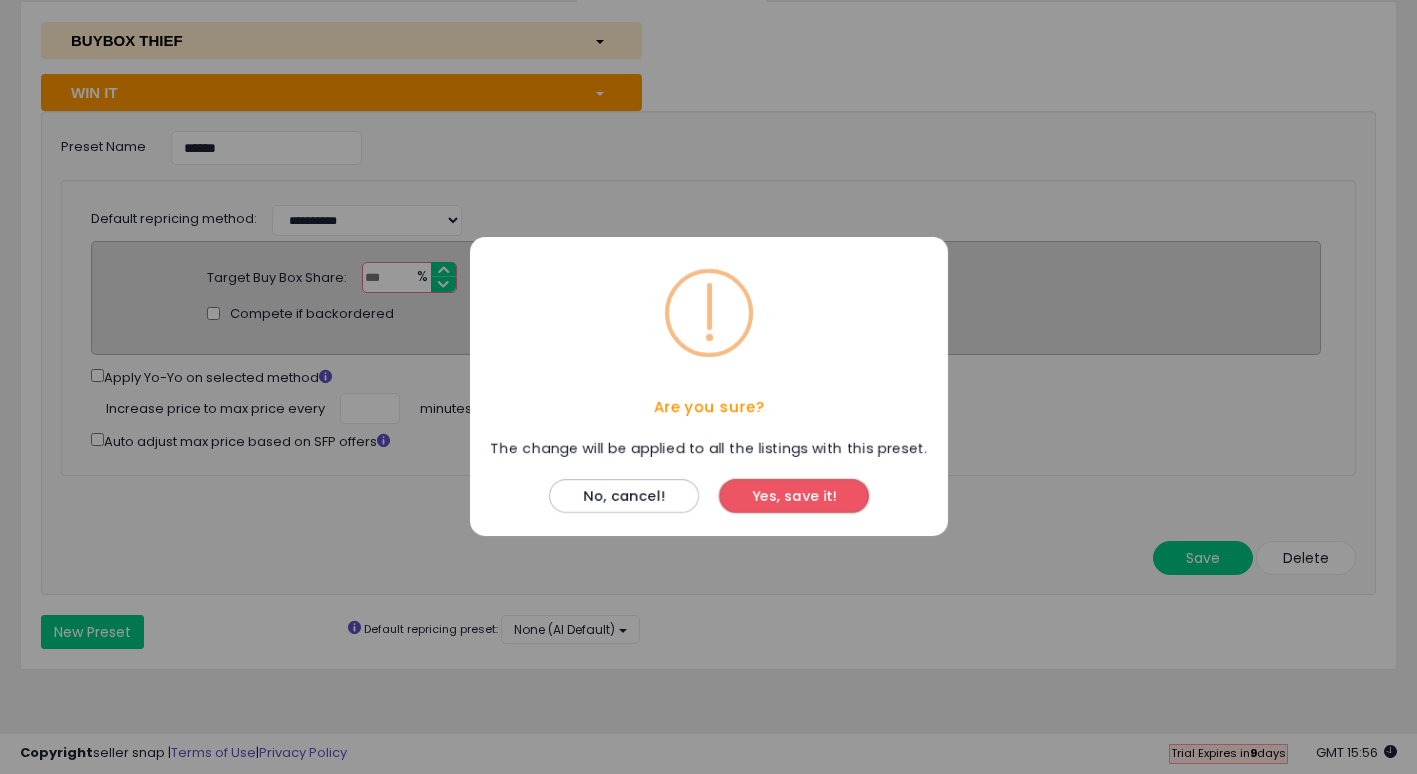 click on "Yes, save it!" at bounding box center (794, 497) 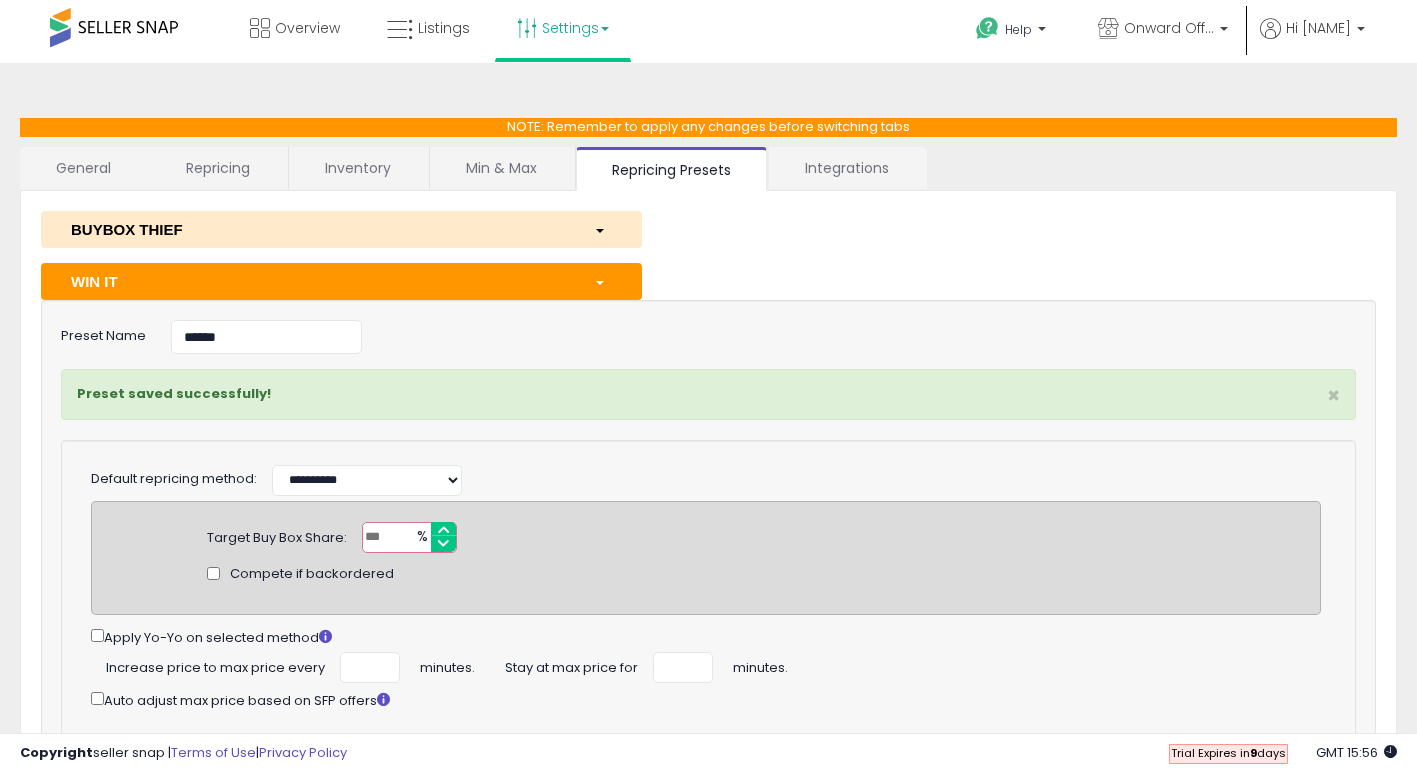 scroll, scrollTop: 0, scrollLeft: 0, axis: both 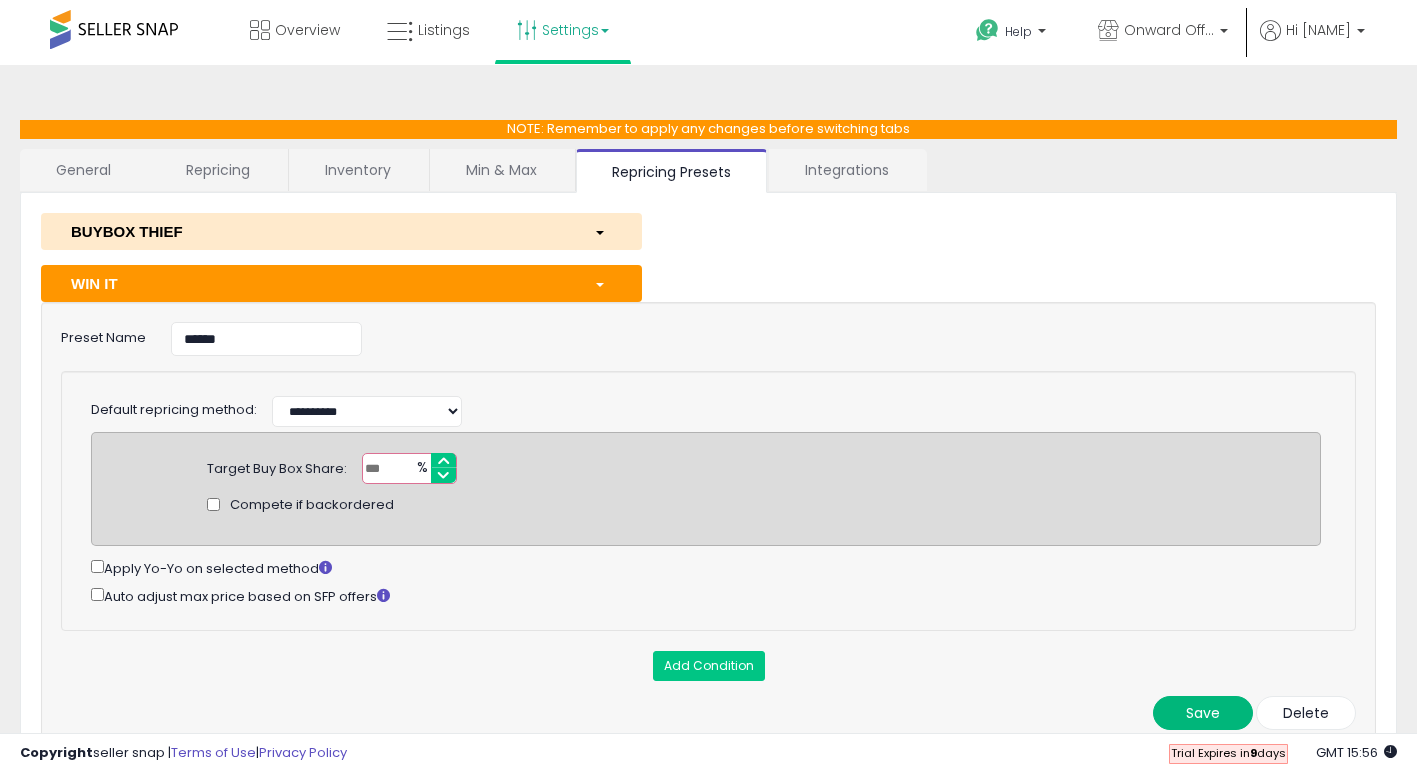 click on "Save" at bounding box center (1203, 713) 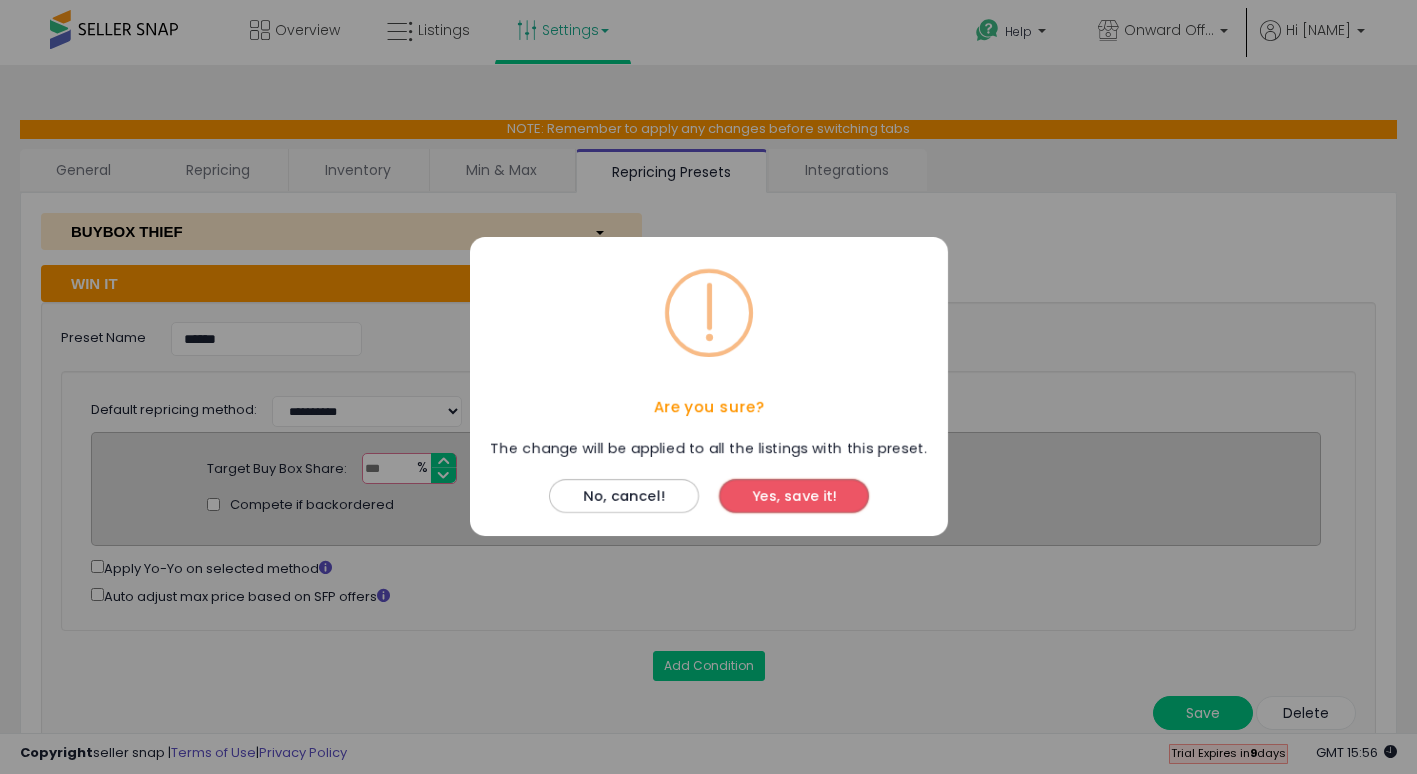 click on "Yes, save it!" at bounding box center (794, 492) 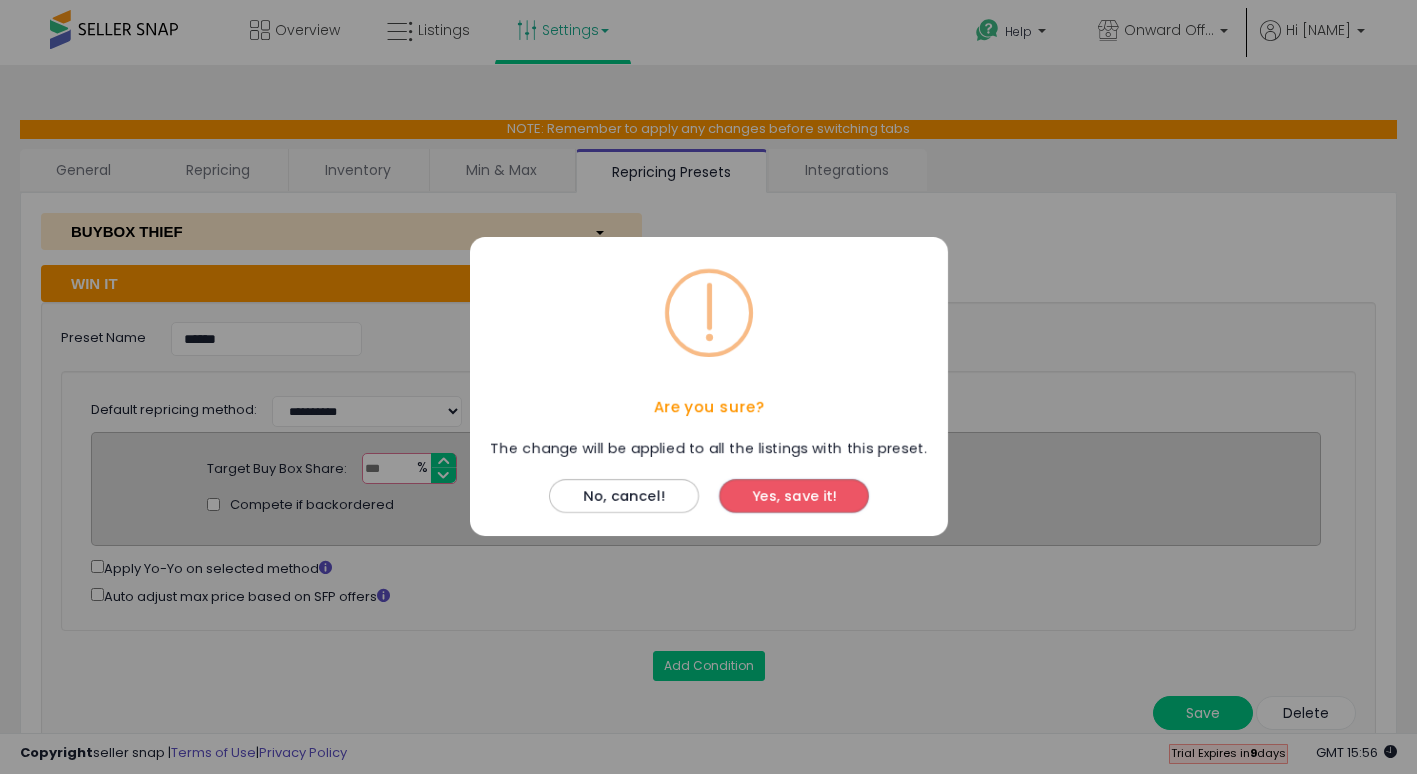 click on "Yes, save it!" at bounding box center (794, 497) 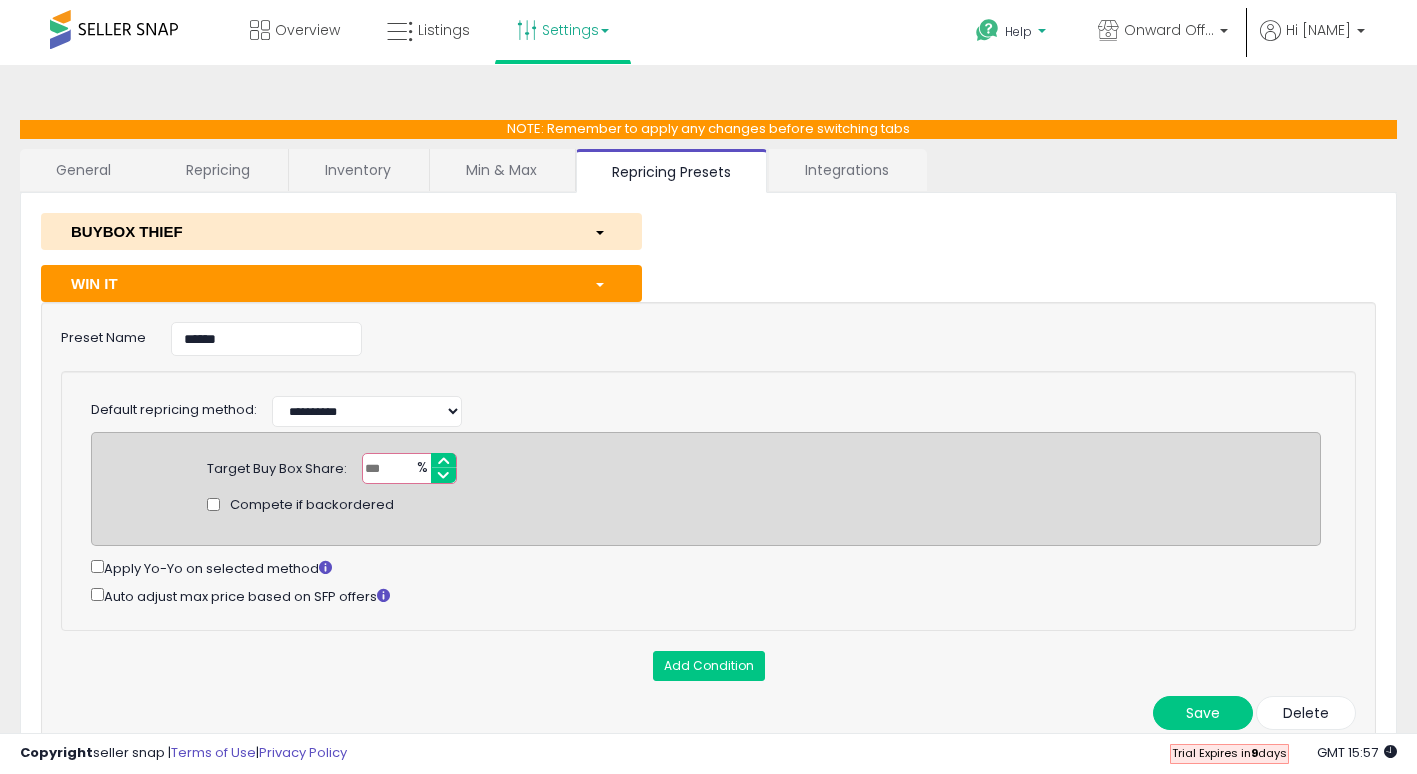 click on "Help" at bounding box center [1013, 34] 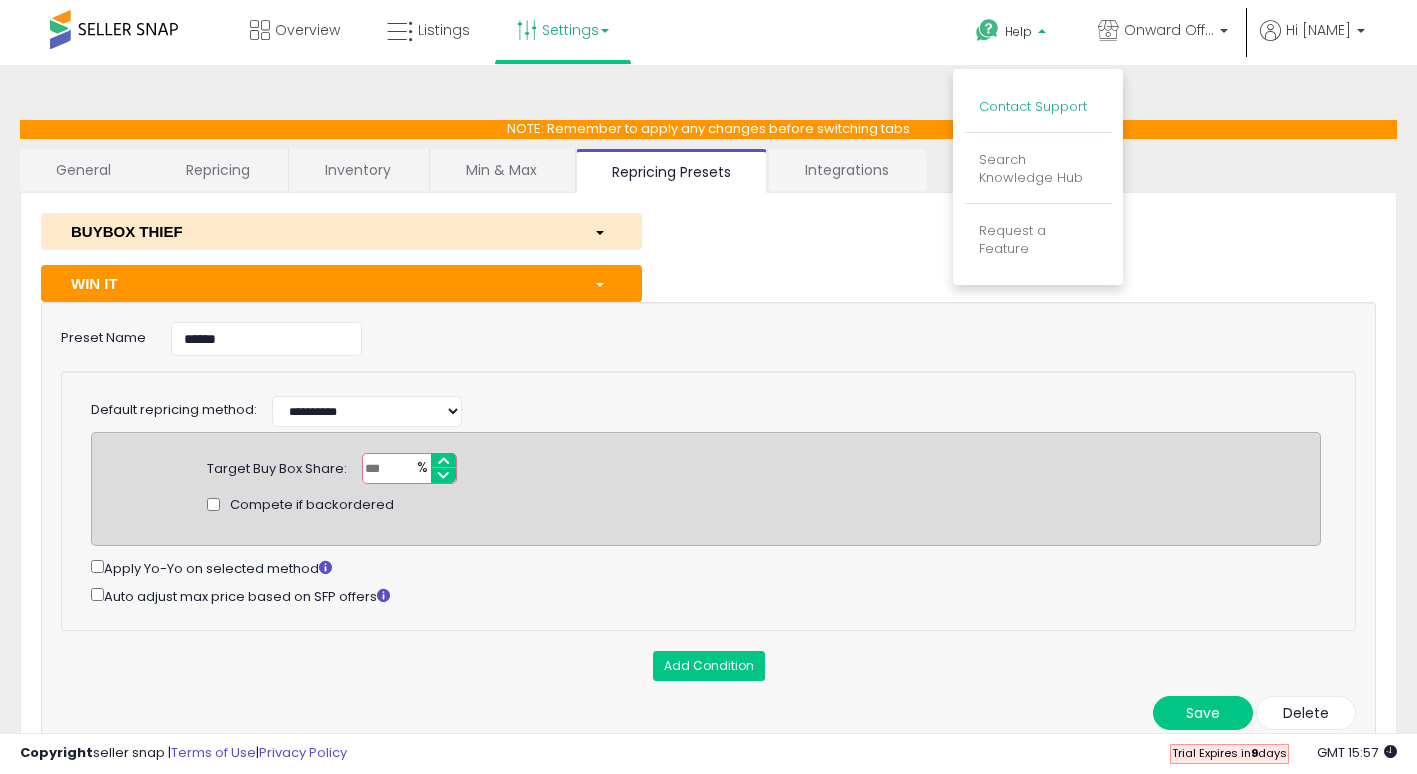 click on "Contact Support" at bounding box center [1033, 106] 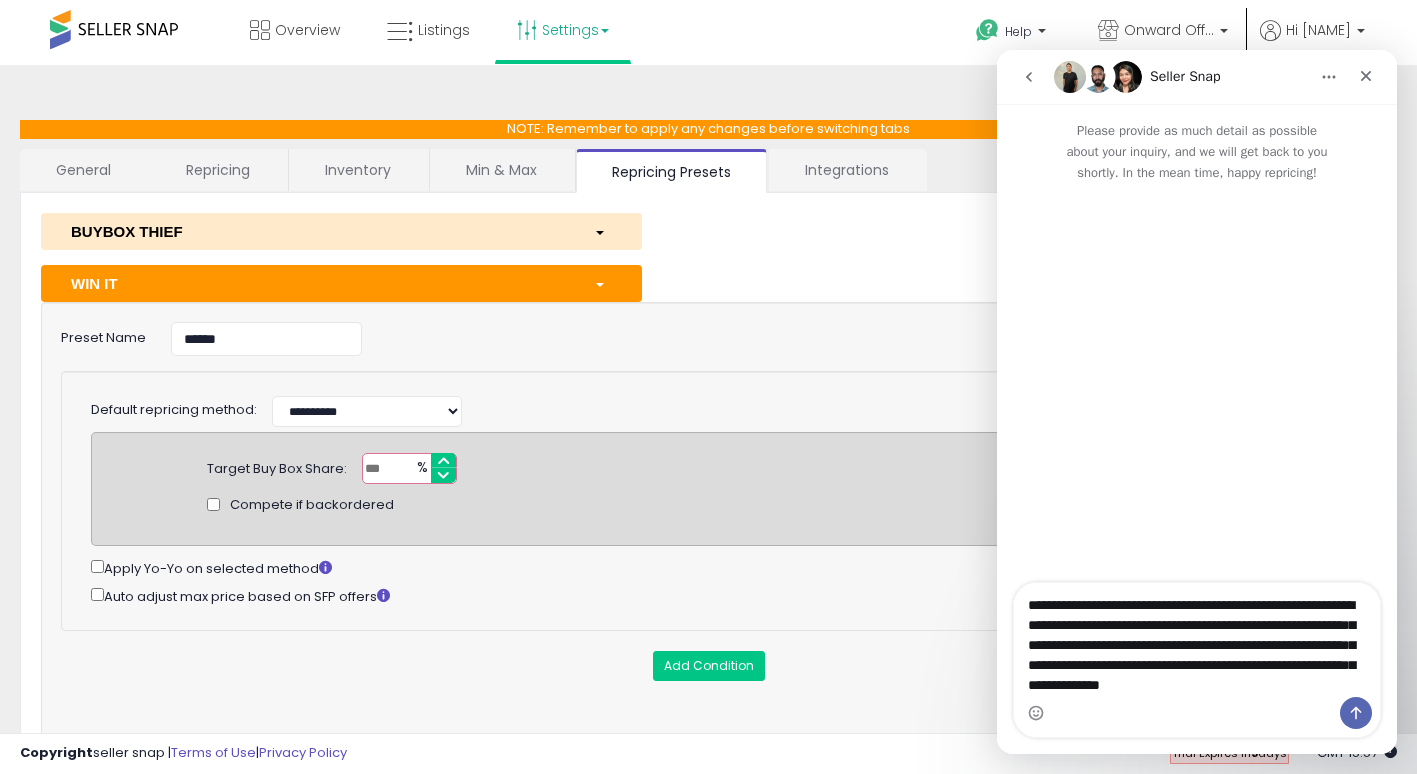 click on "**********" at bounding box center [1197, 640] 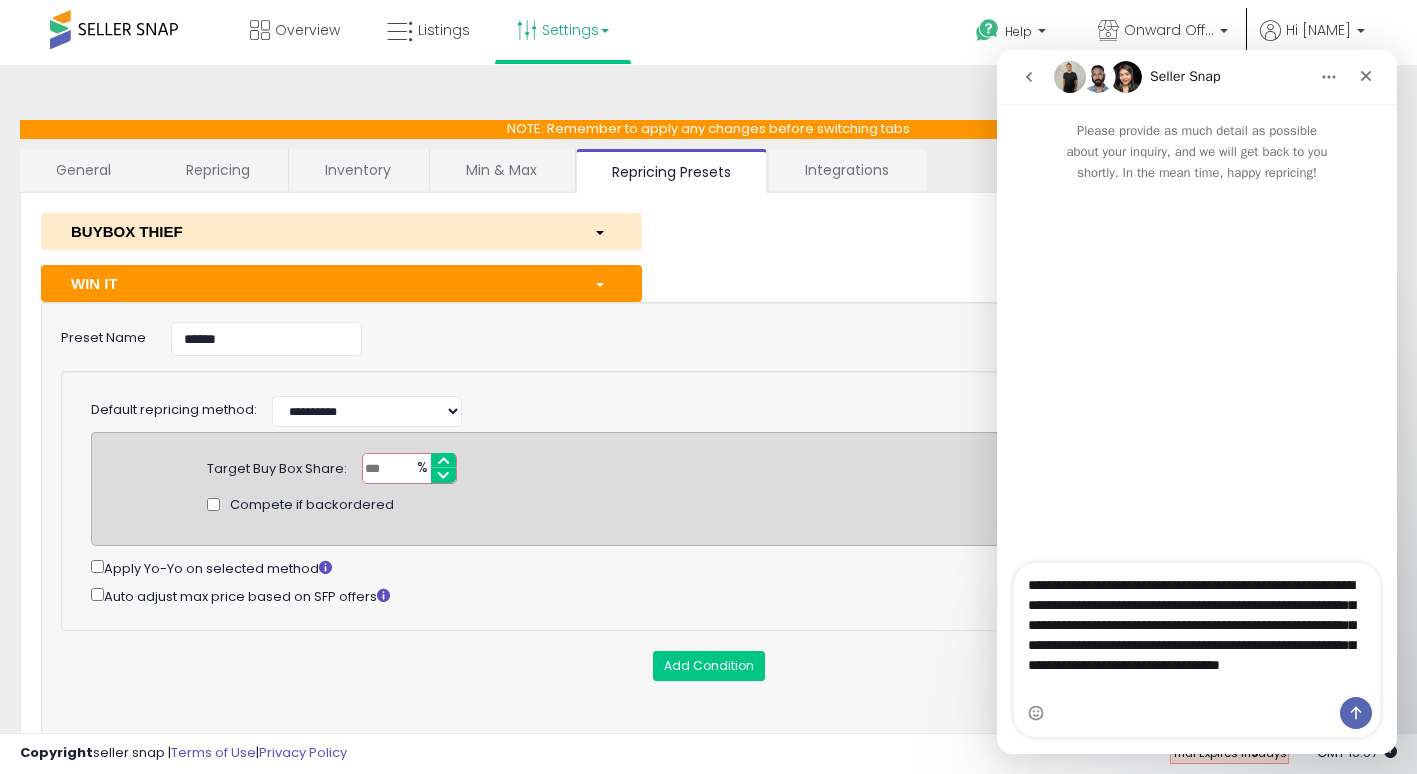 click on "**********" at bounding box center (1197, 630) 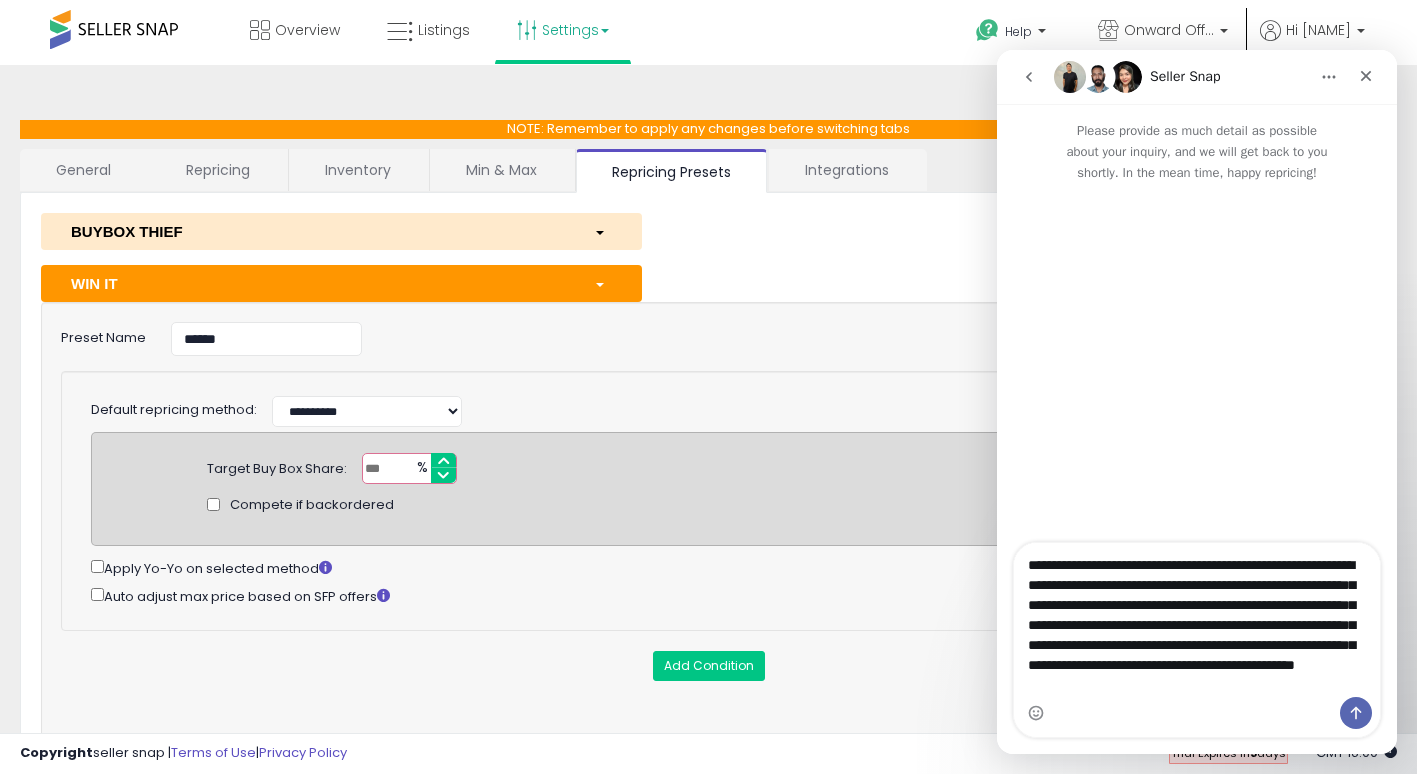 click on "Repricing" at bounding box center (218, 170) 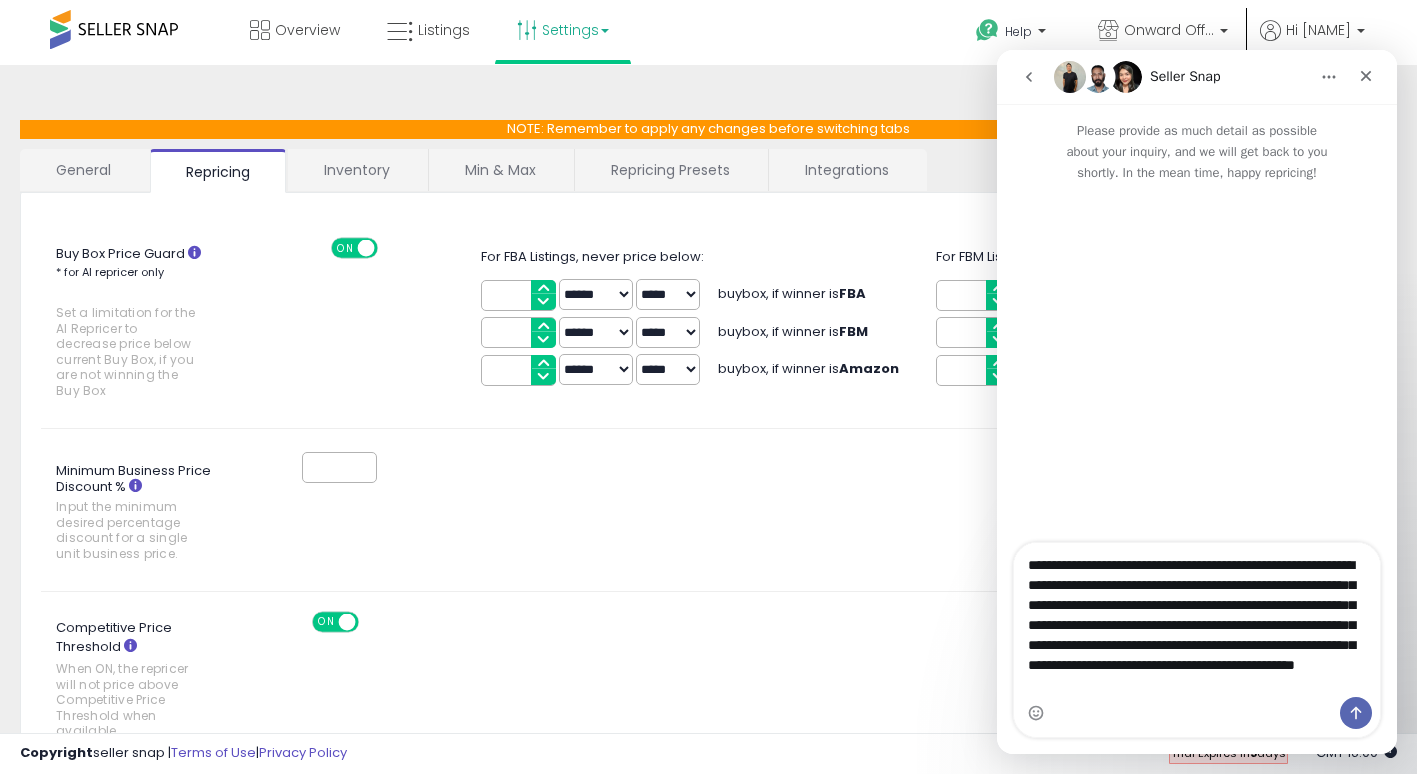 click on "General" at bounding box center [84, 170] 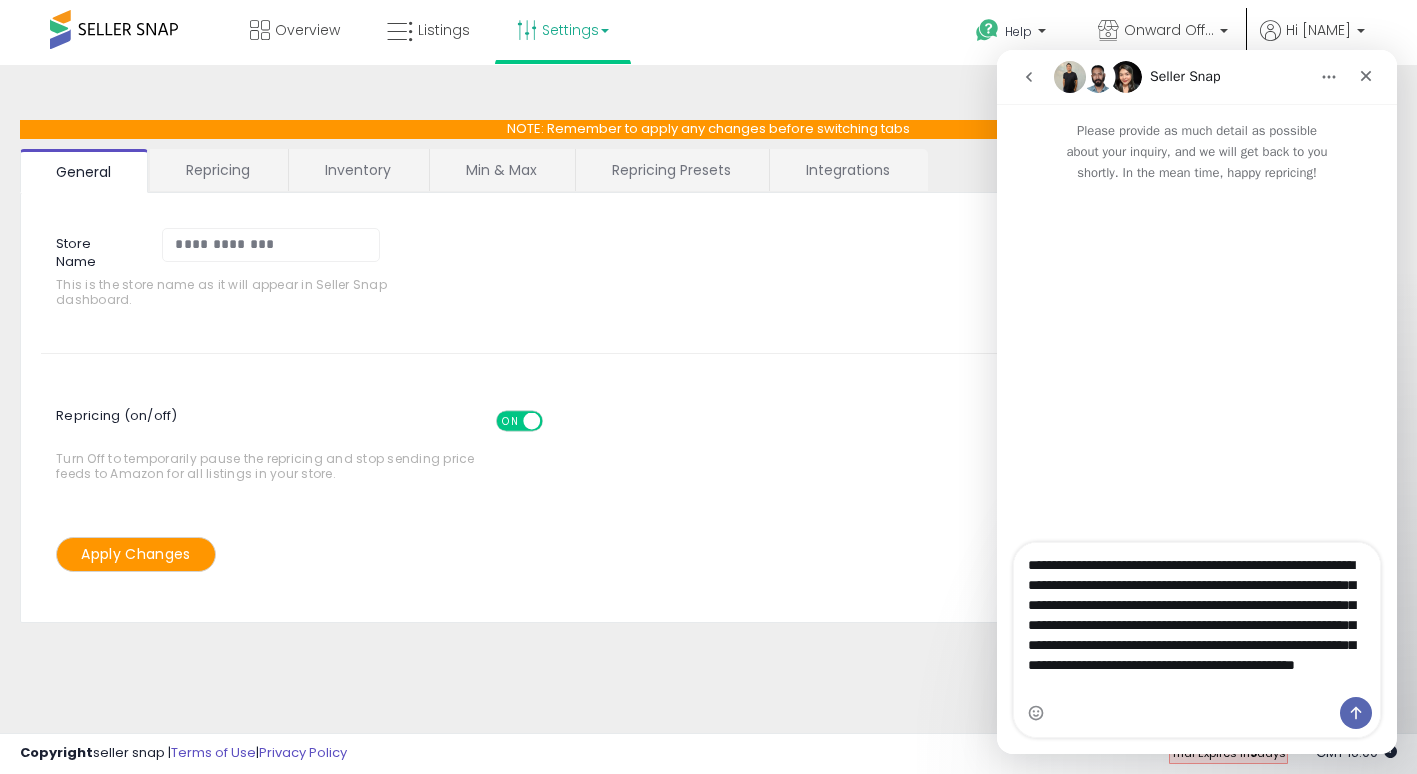 click on "Repricing" at bounding box center (218, 170) 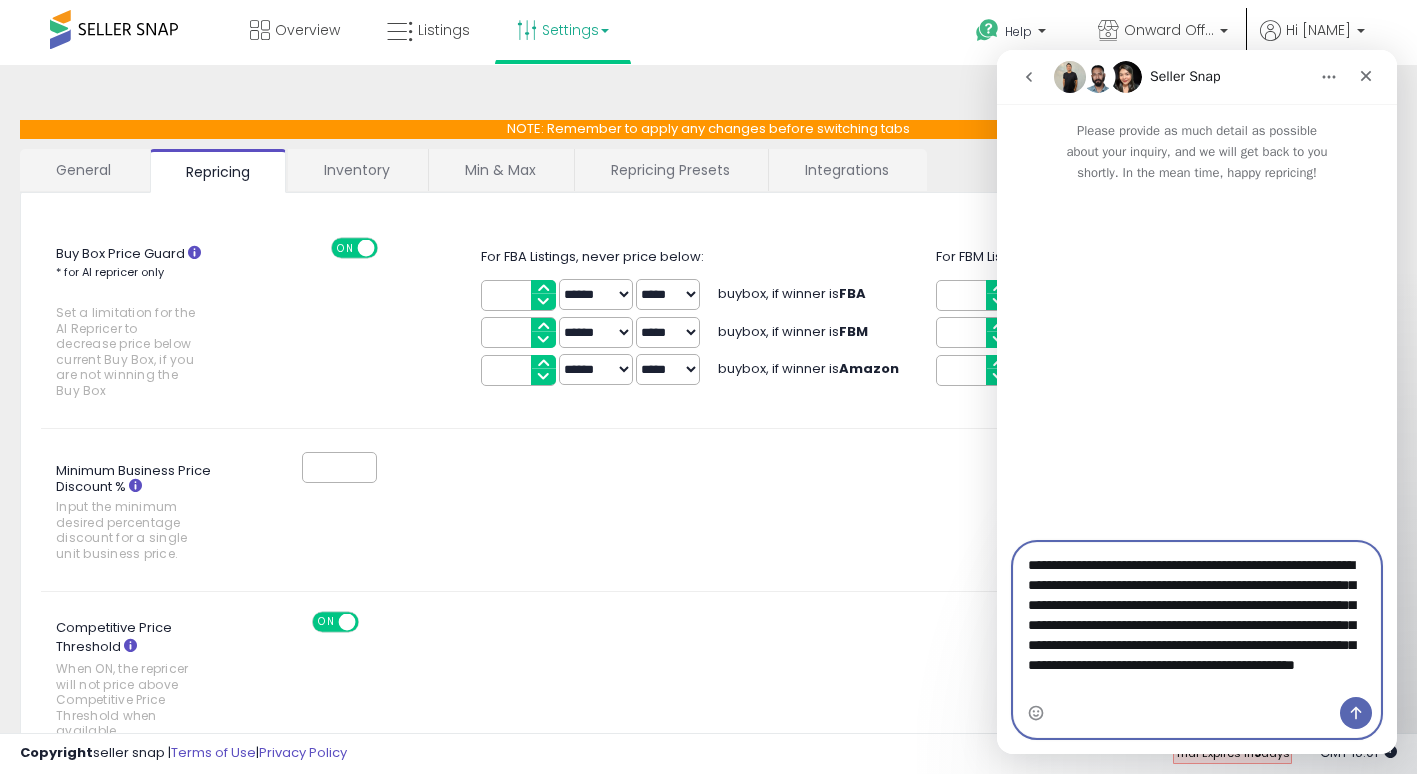 drag, startPoint x: 1346, startPoint y: 684, endPoint x: 1034, endPoint y: 722, distance: 314.30557 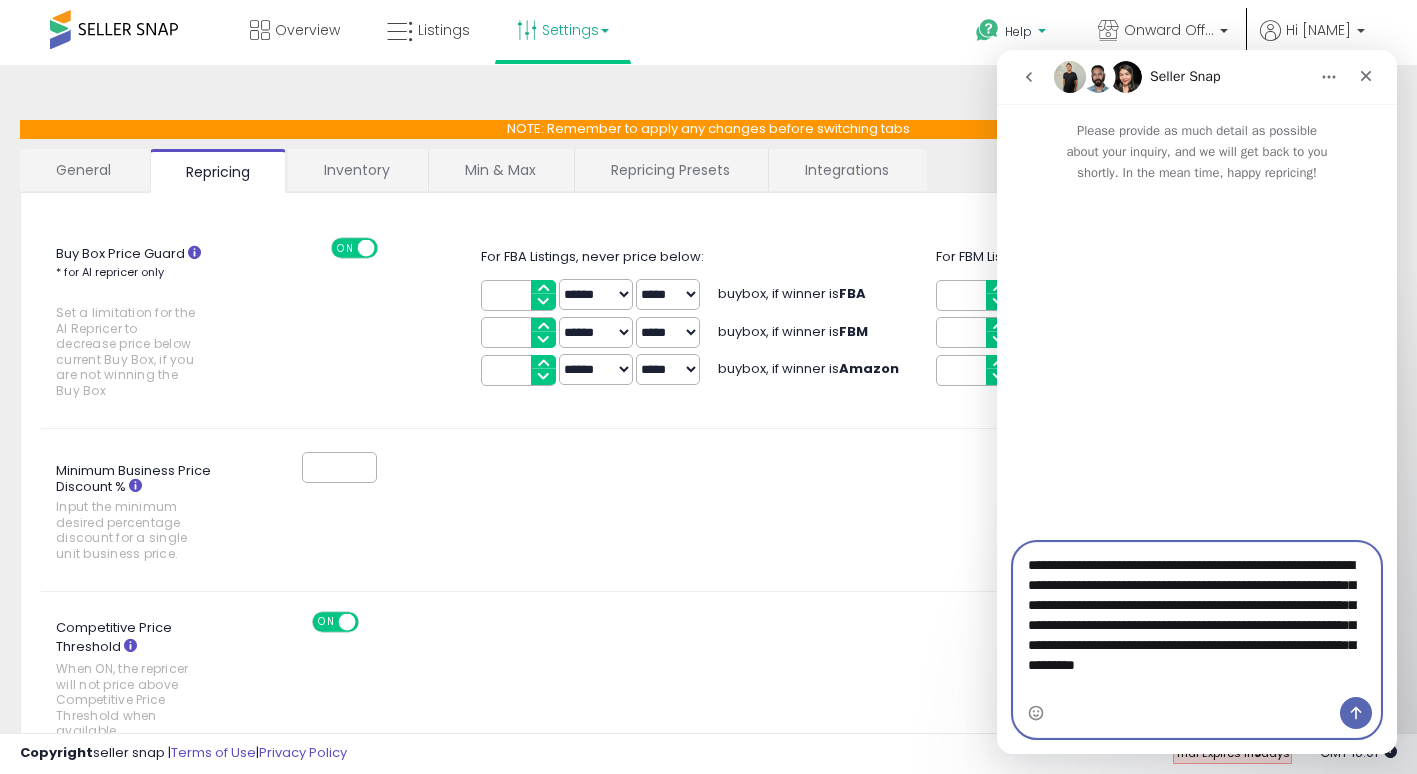 type on "**********" 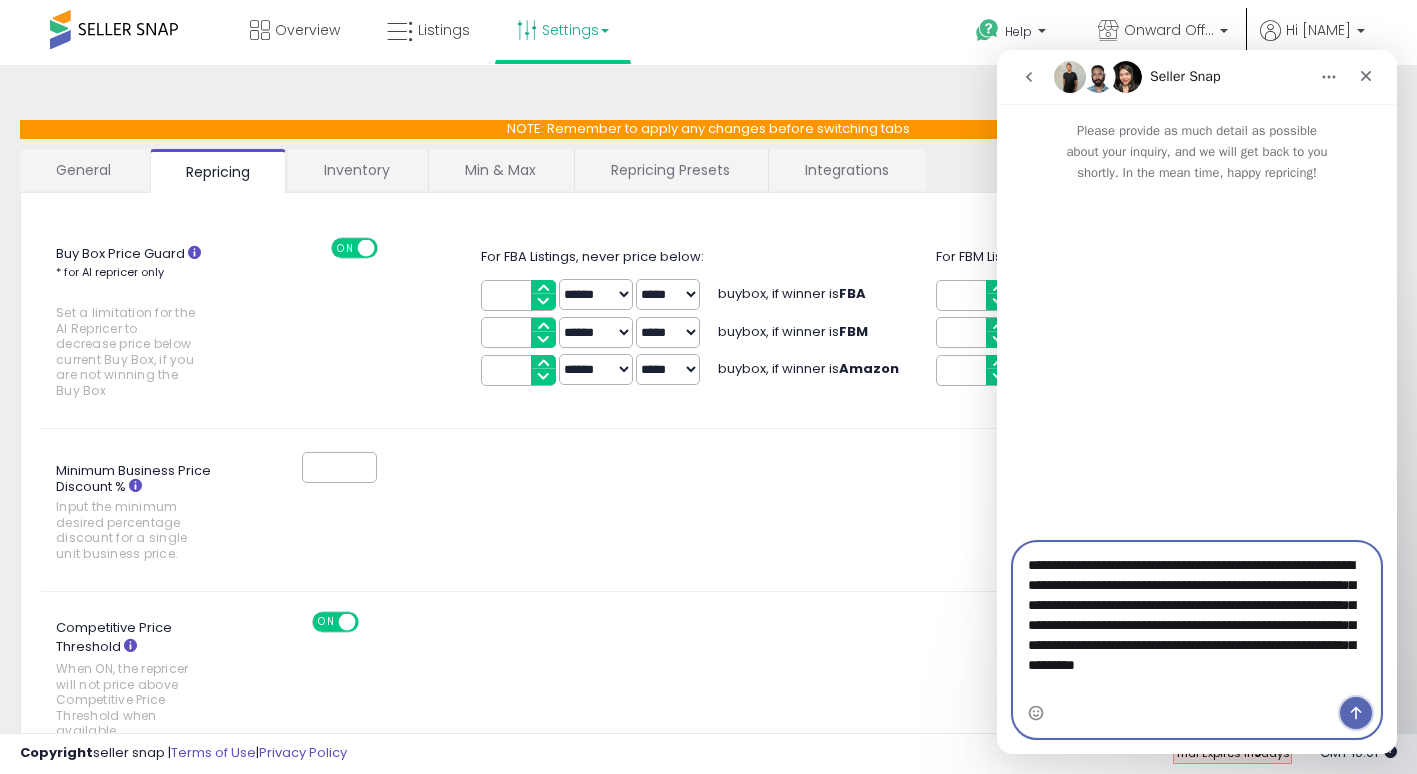 click 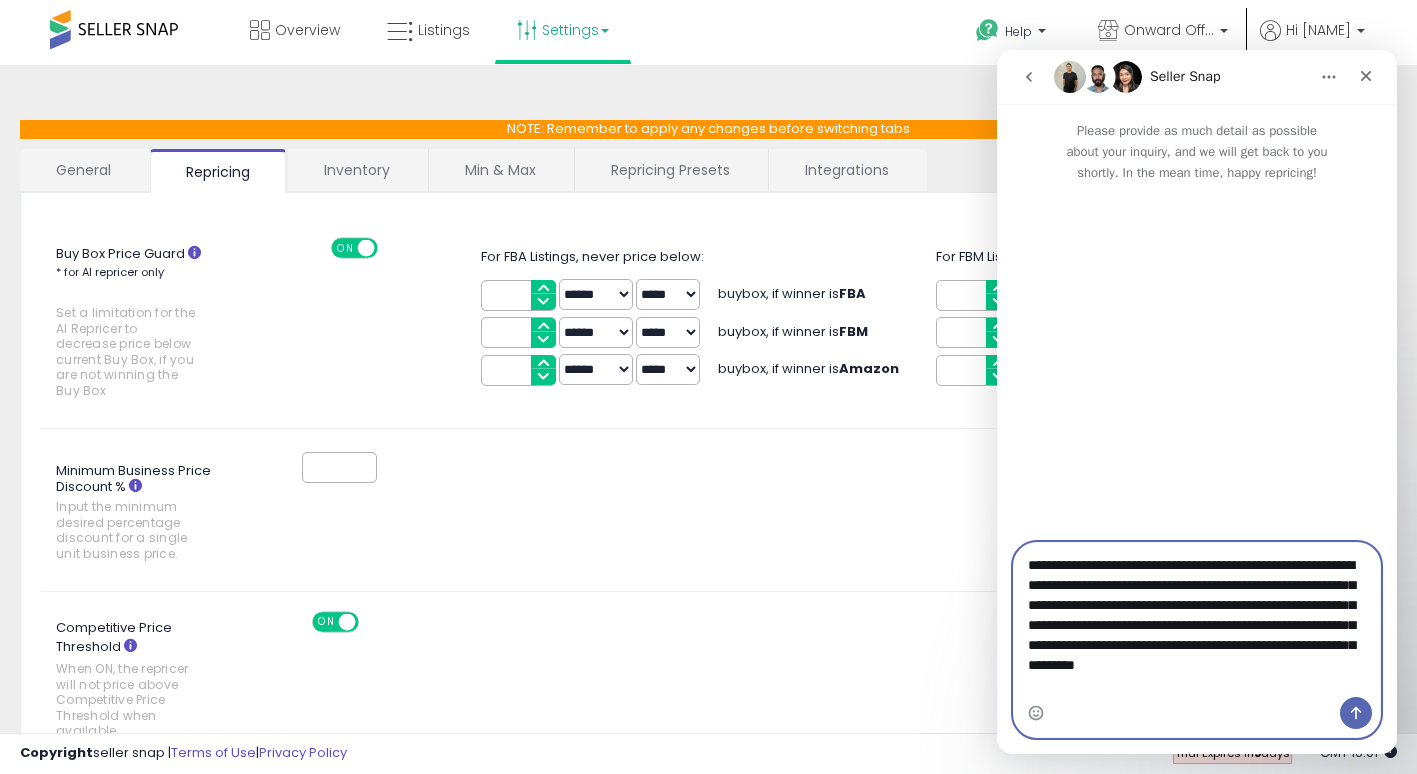 type 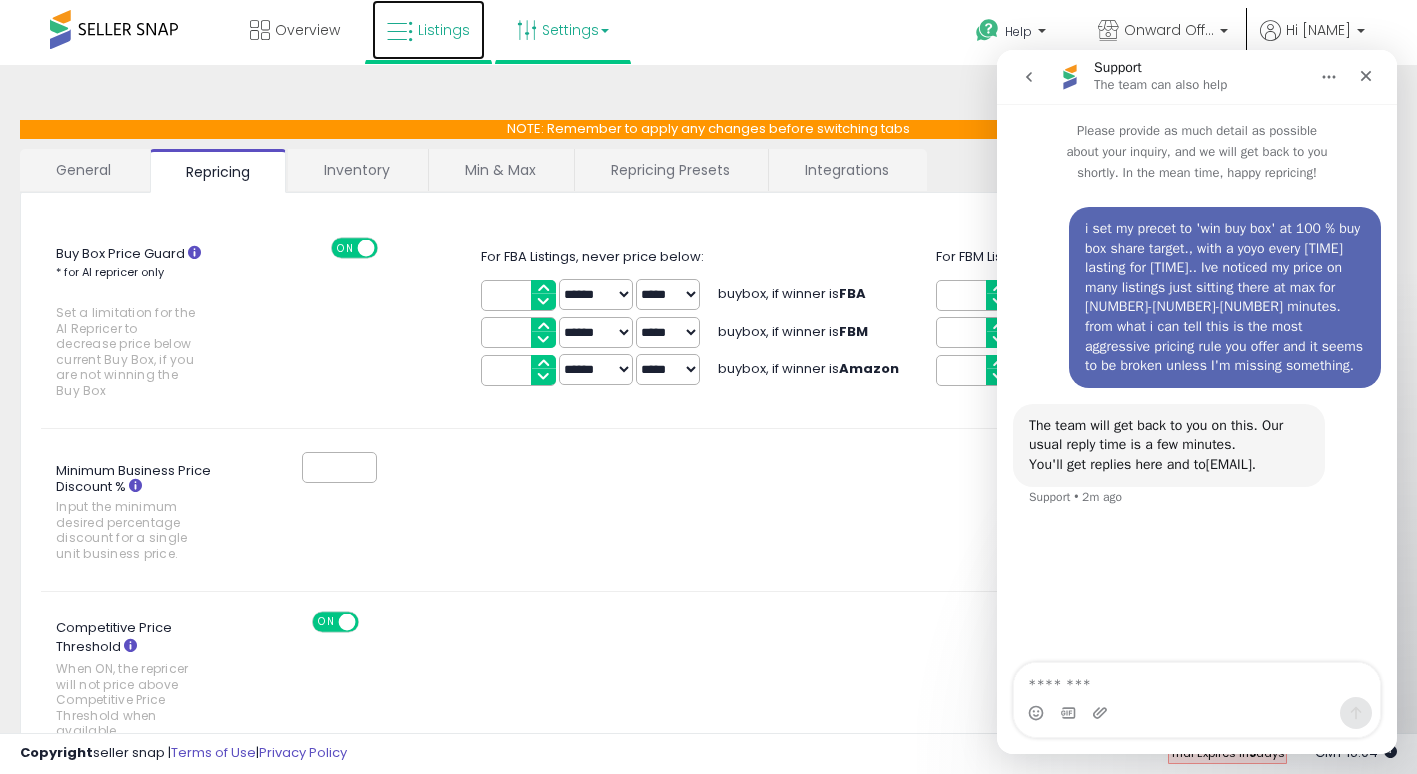 click on "Listings" at bounding box center (444, 30) 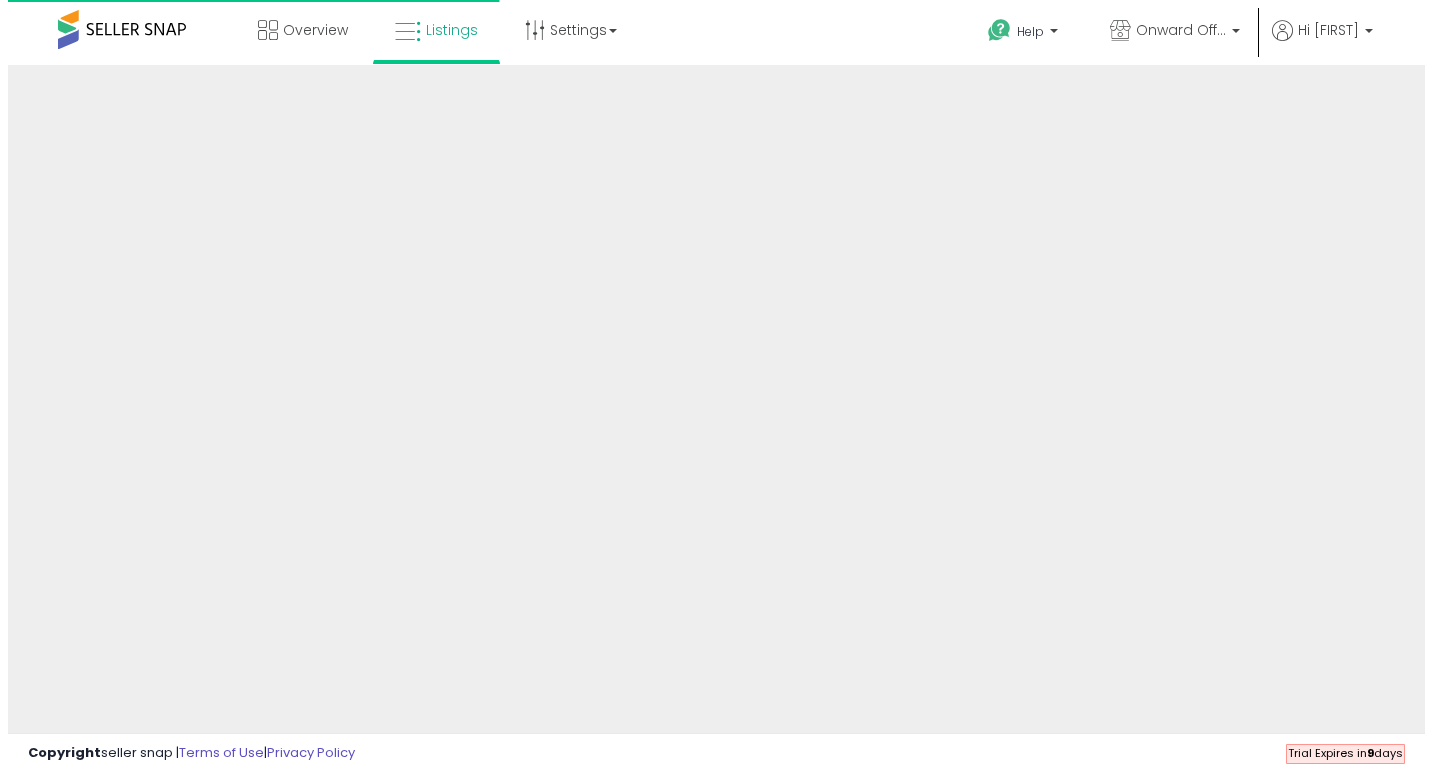 scroll, scrollTop: 0, scrollLeft: 0, axis: both 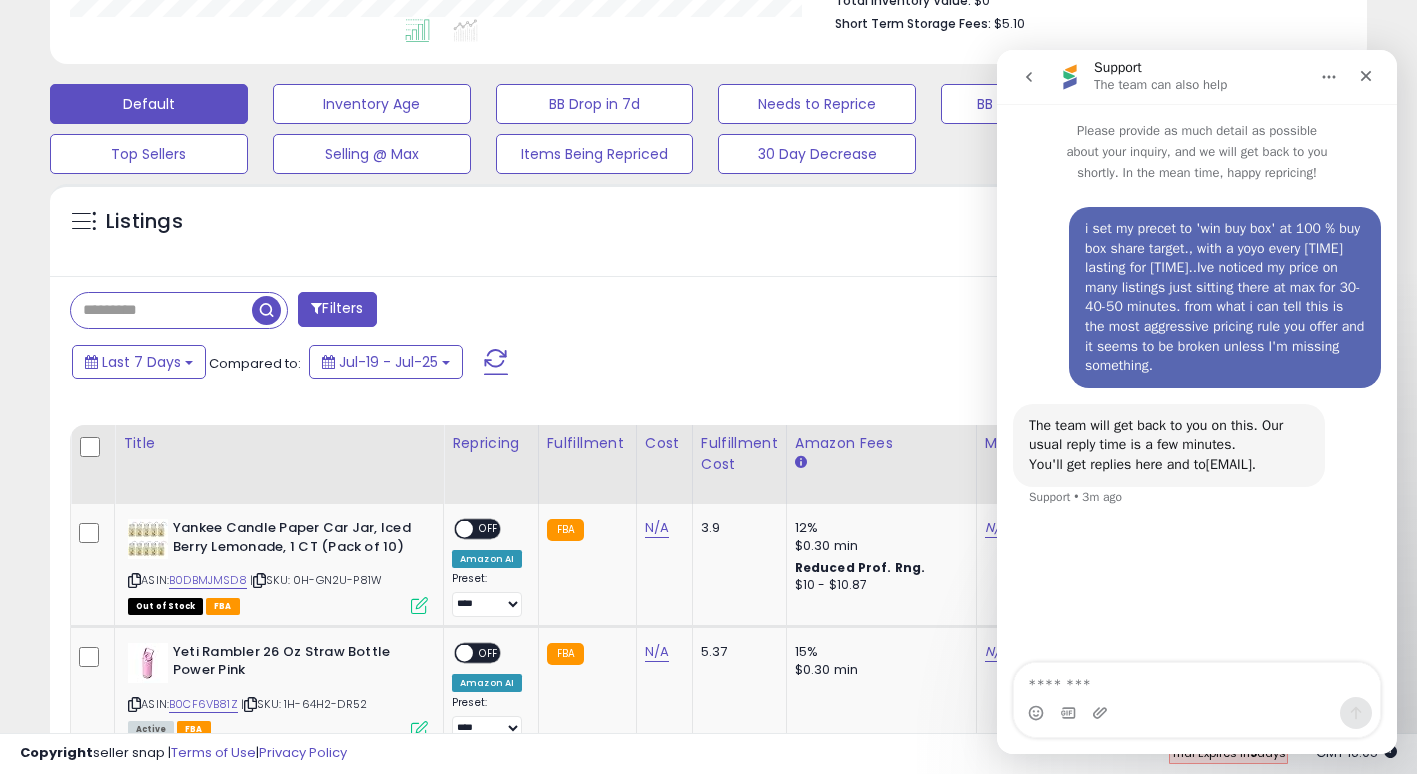 click at bounding box center [161, 310] 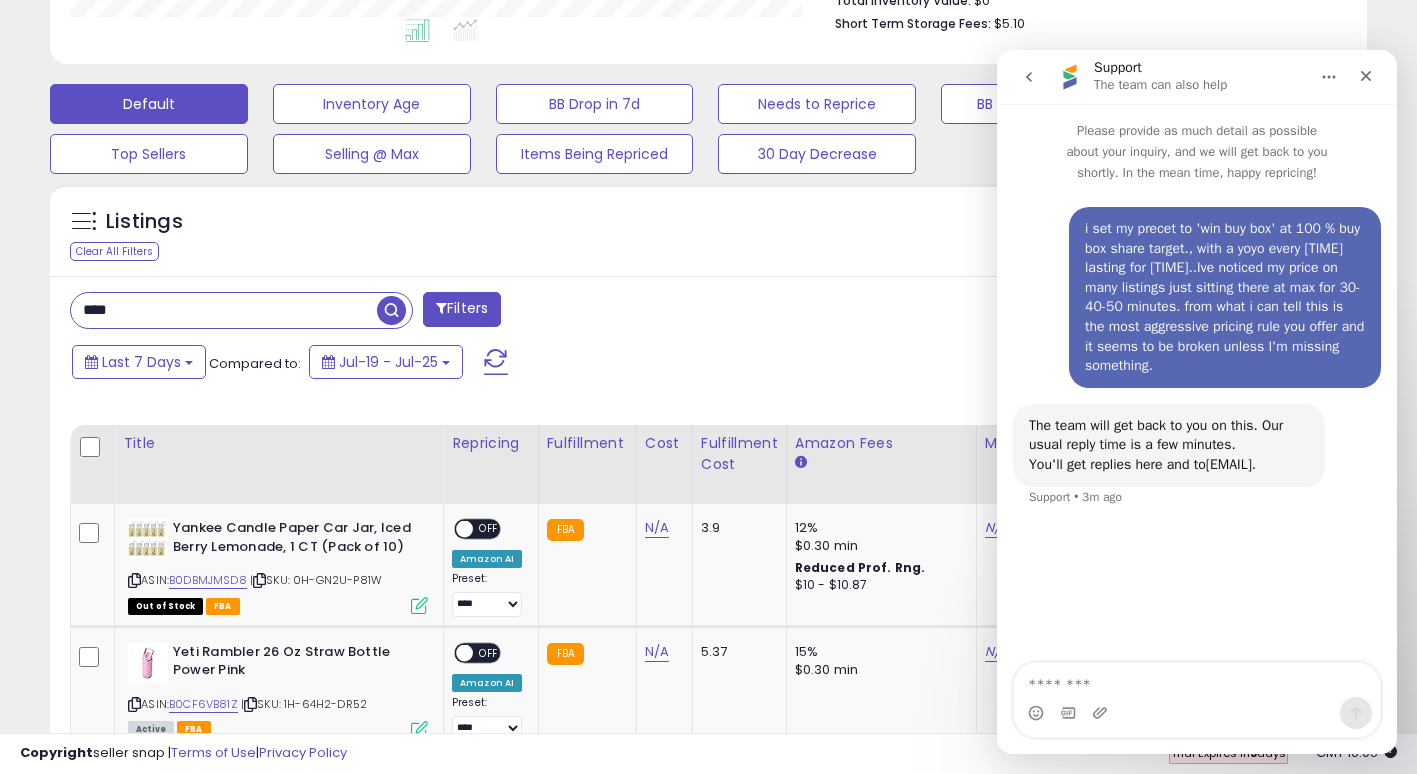type on "****" 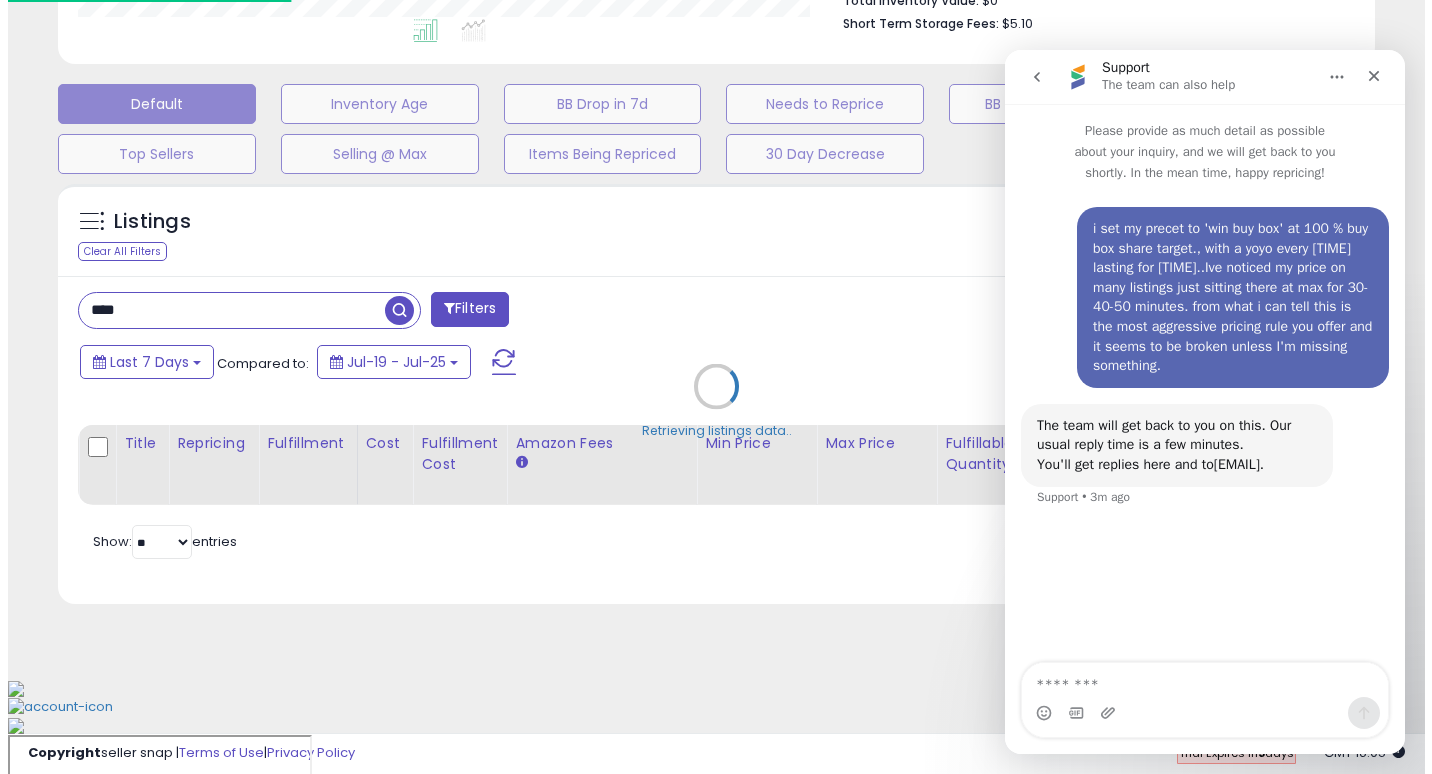 scroll, scrollTop: 466, scrollLeft: 0, axis: vertical 